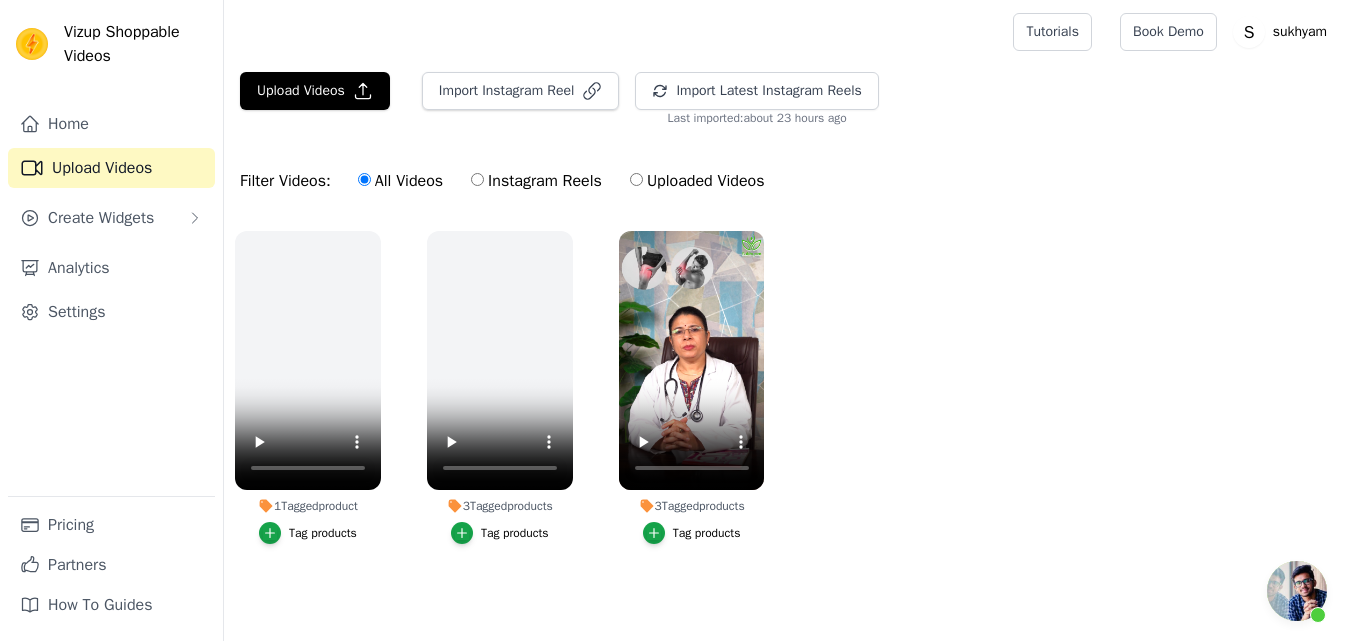 scroll, scrollTop: 0, scrollLeft: 0, axis: both 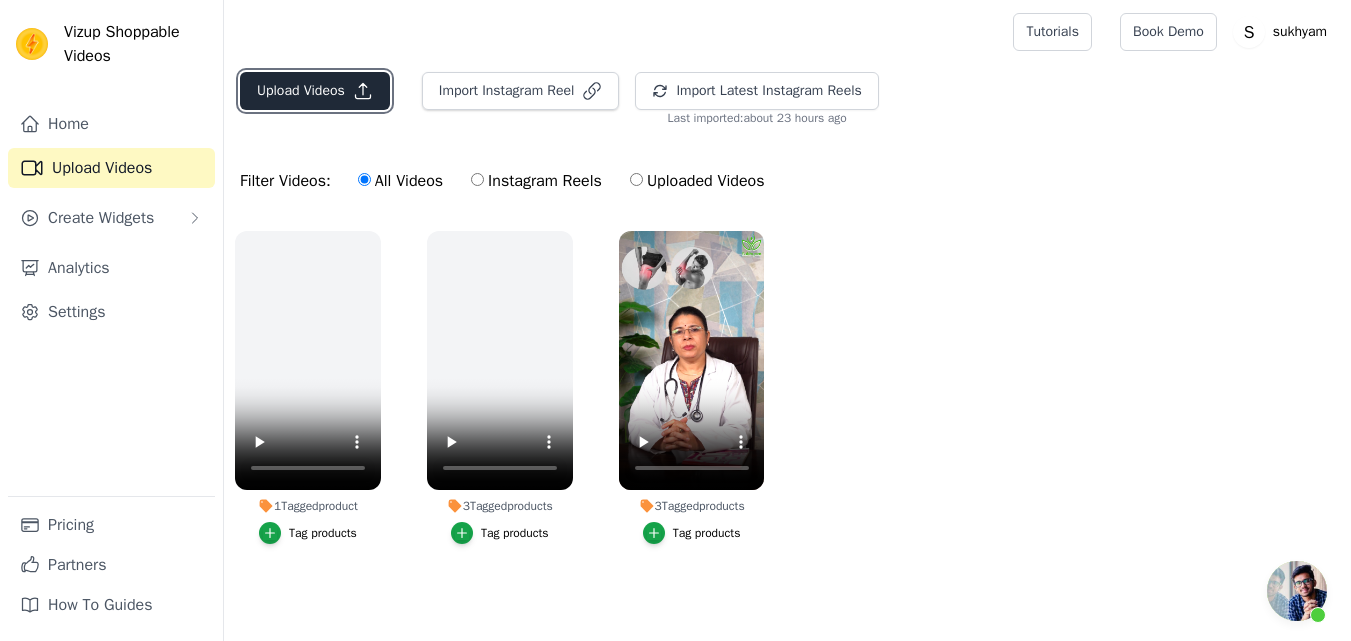 click on "Upload Videos" at bounding box center [315, 91] 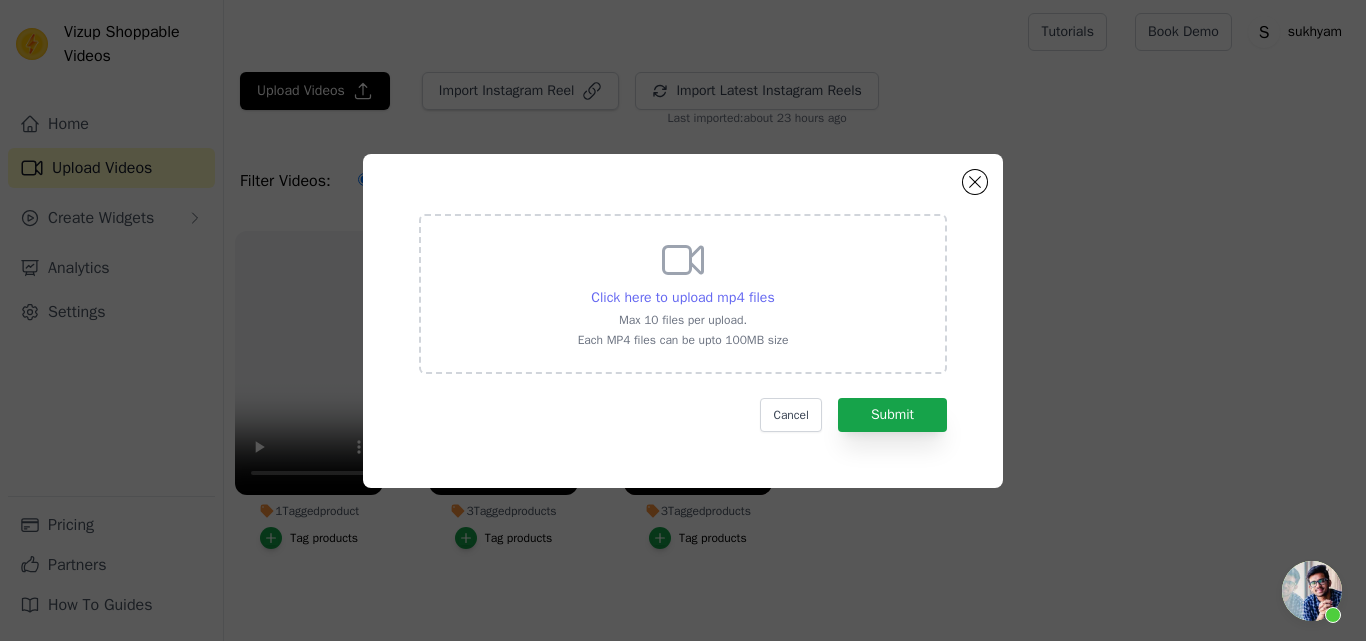 click on "Click here to upload mp4 files" at bounding box center (682, 297) 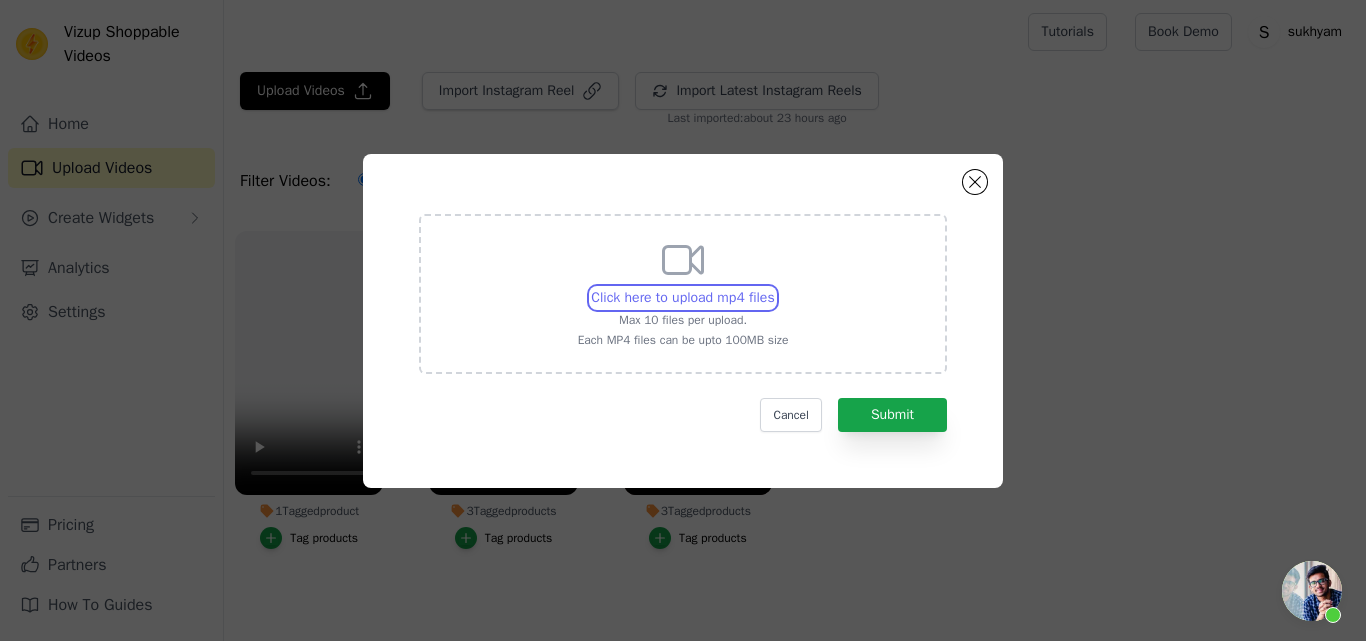 click on "Click here to upload mp4 files     Max 10 files per upload.   Each MP4 files can be upto 100MB size" at bounding box center [774, 287] 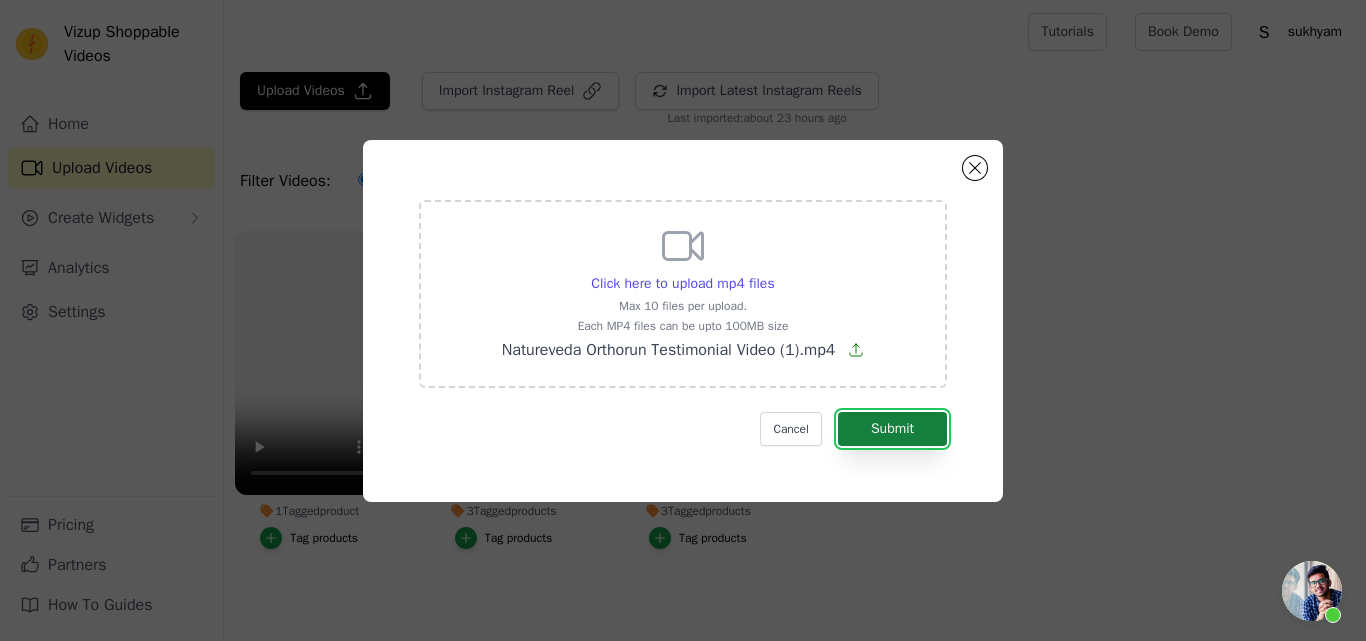 click on "Submit" at bounding box center [892, 429] 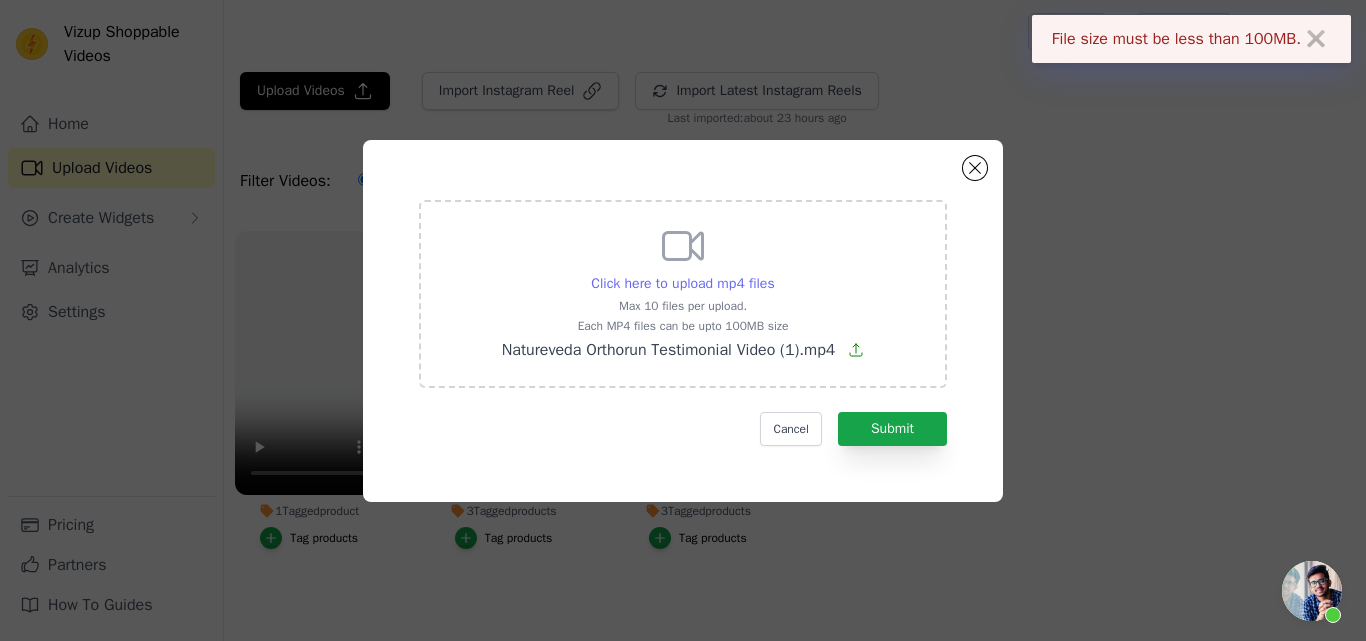 click on "Click here to upload mp4 files" at bounding box center [682, 283] 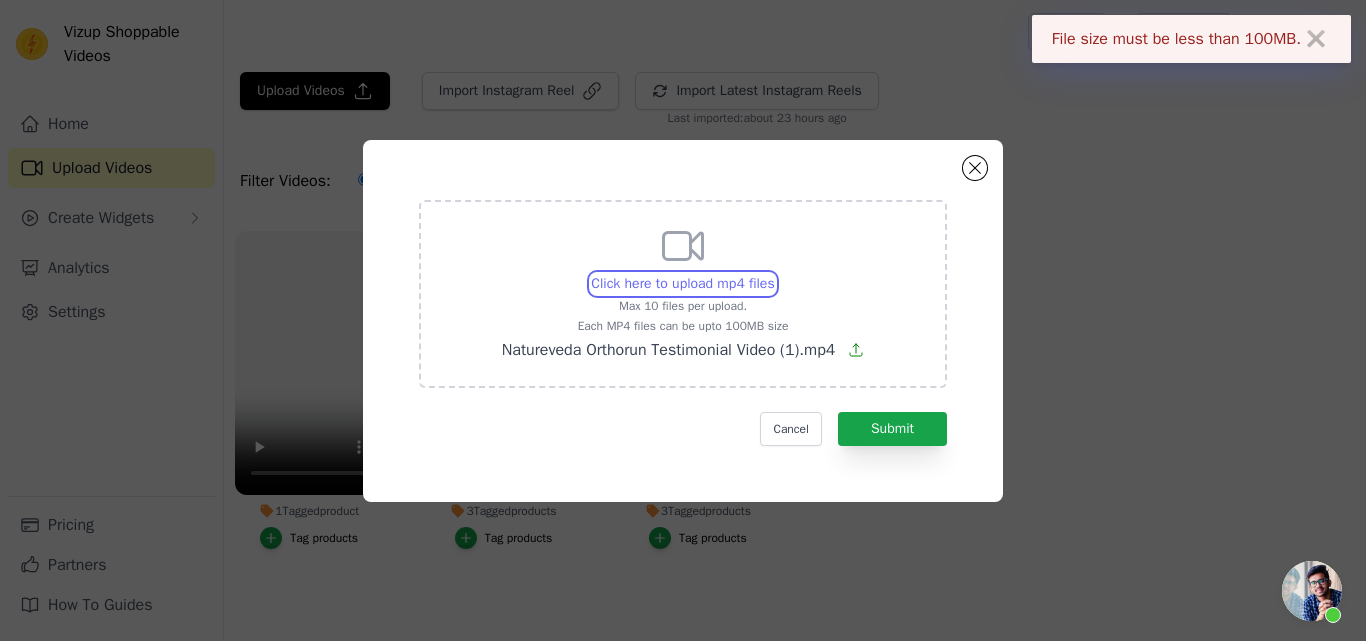 click on "Click here to upload mp4 files     Max 10 files per upload.   Each MP4 files can be upto 100MB size   Natureveda Orthorun Testimonial Video (1).mp4" at bounding box center (774, 273) 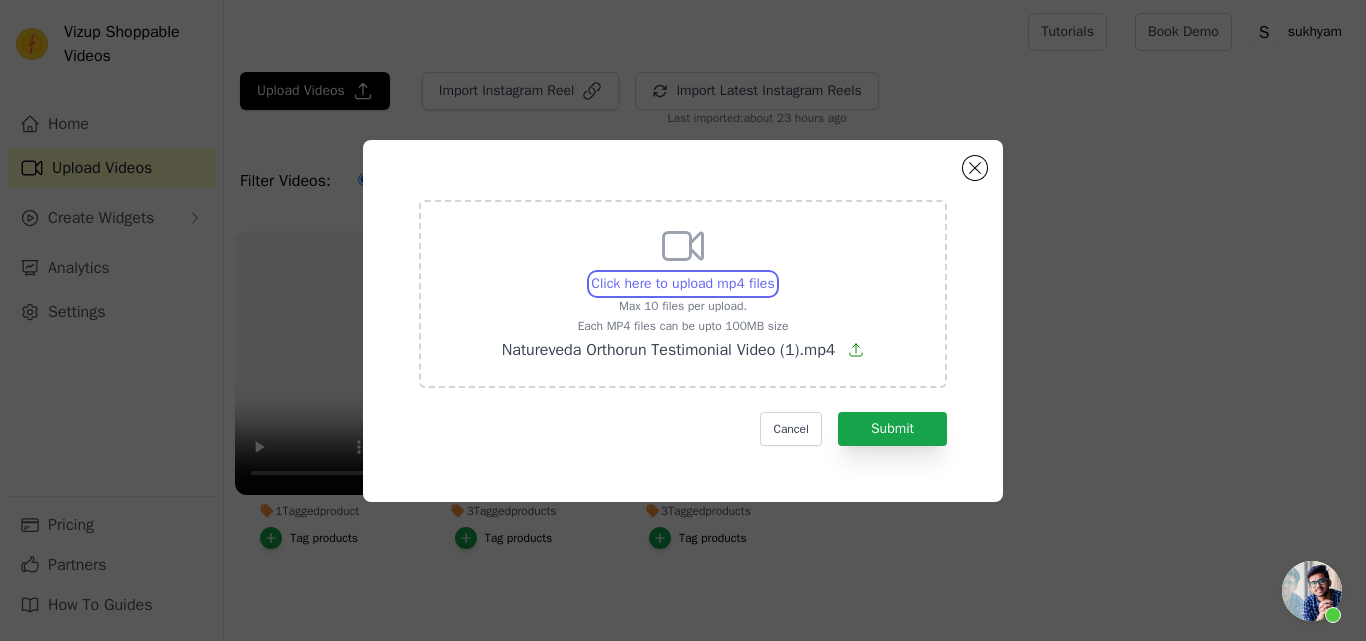 type on "C:\fakepath\Natureveda Orthorun Doctor's Video.mp4" 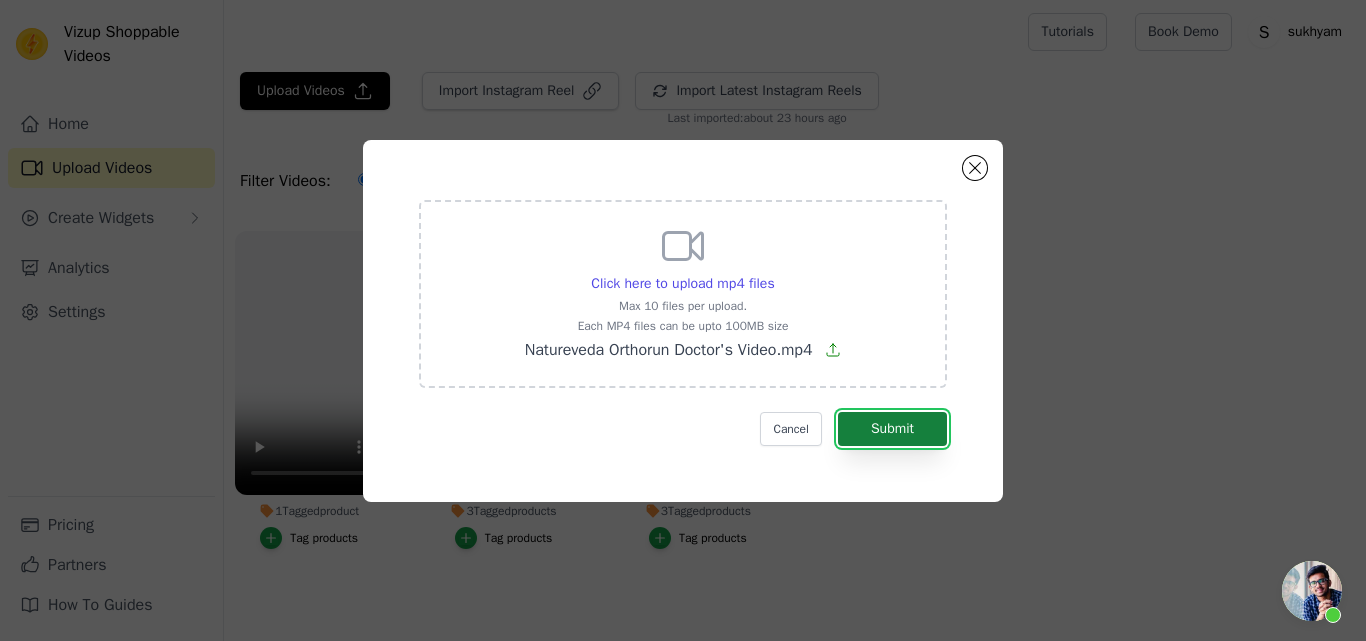 click on "Submit" at bounding box center (892, 429) 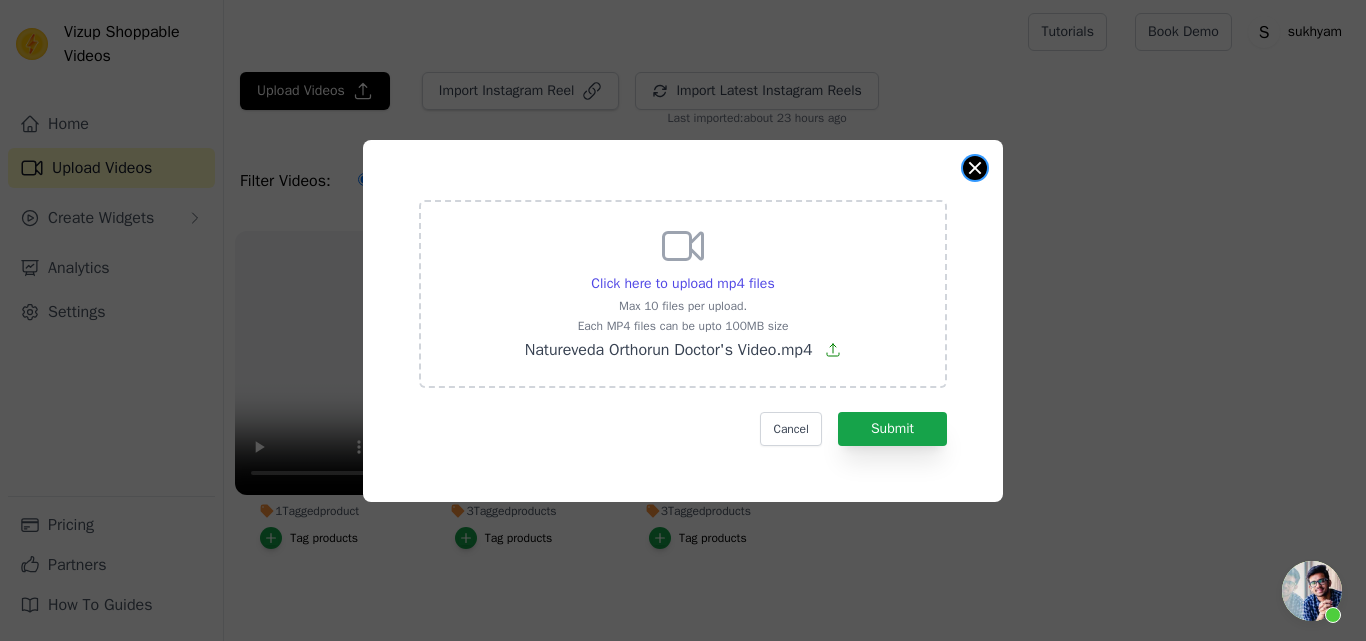 click at bounding box center (975, 168) 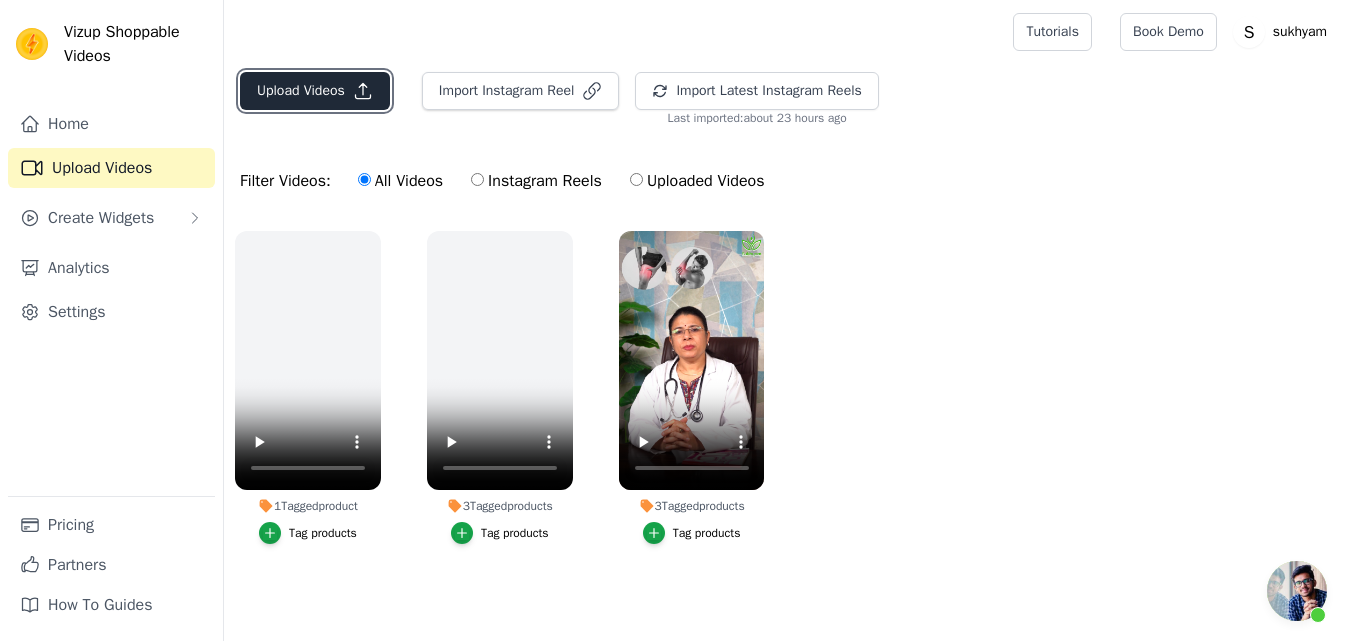 click on "Upload Videos" at bounding box center (315, 91) 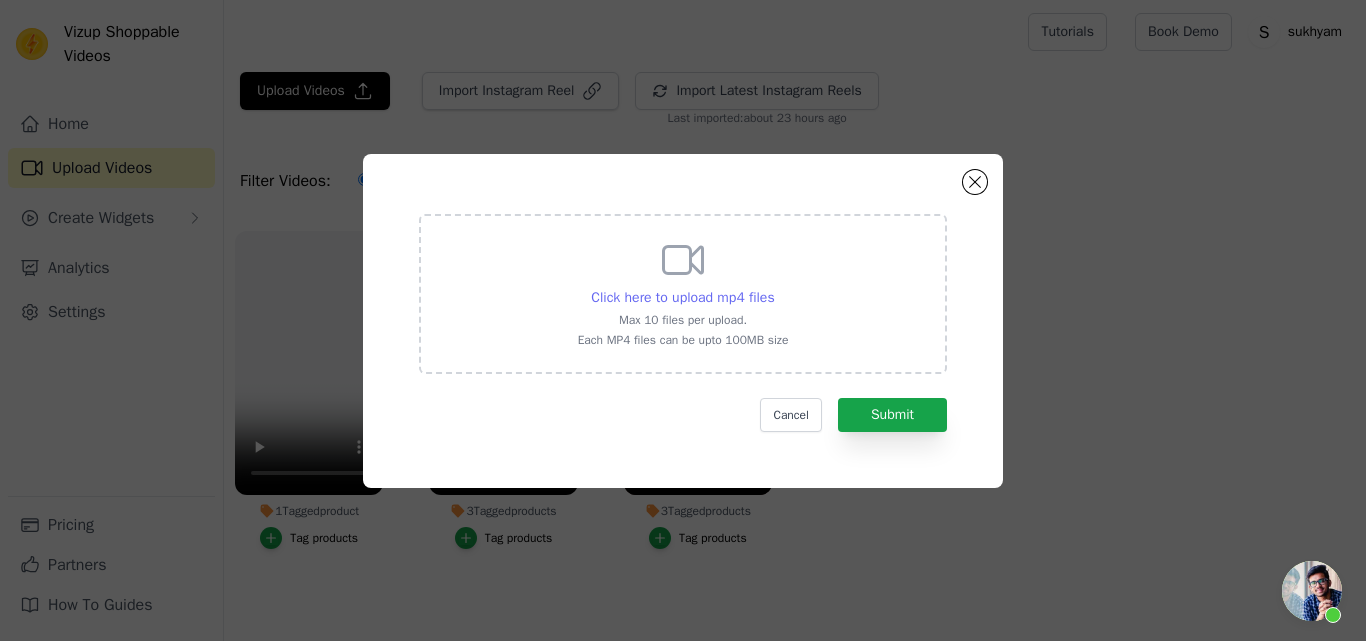 click on "Click here to upload mp4 files" at bounding box center [682, 297] 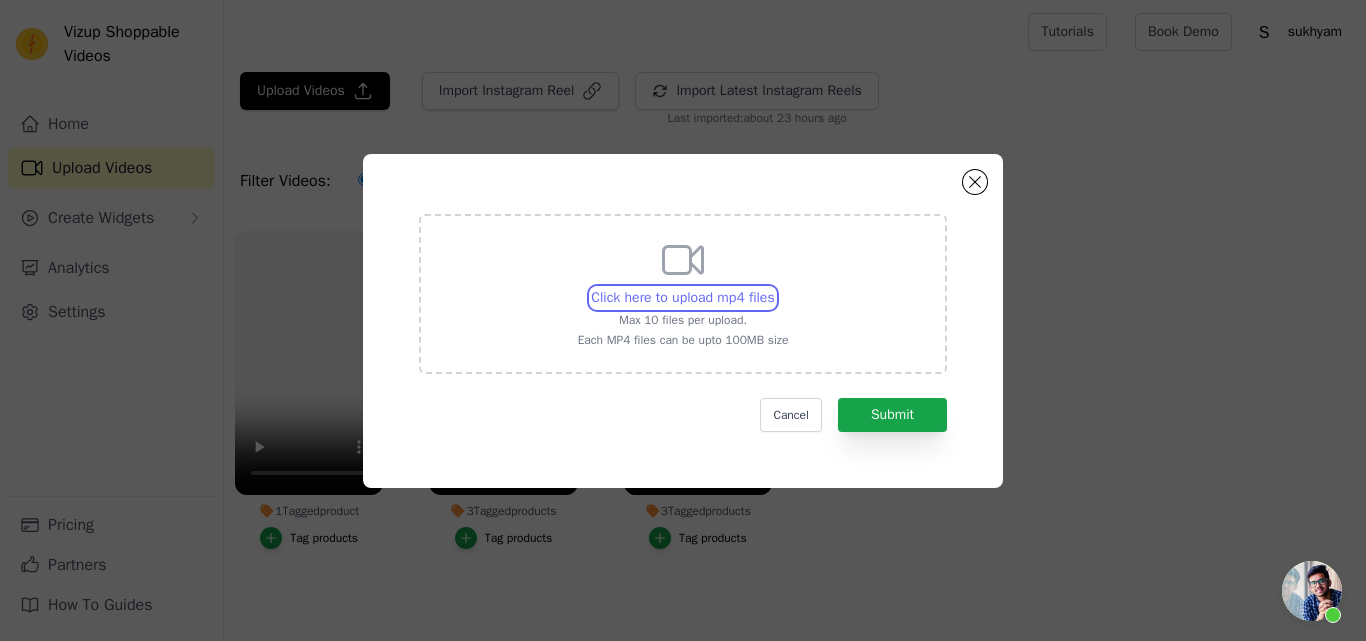 type on "C:\fakepath\Natureveda Orthorun Doctors Video.mp4" 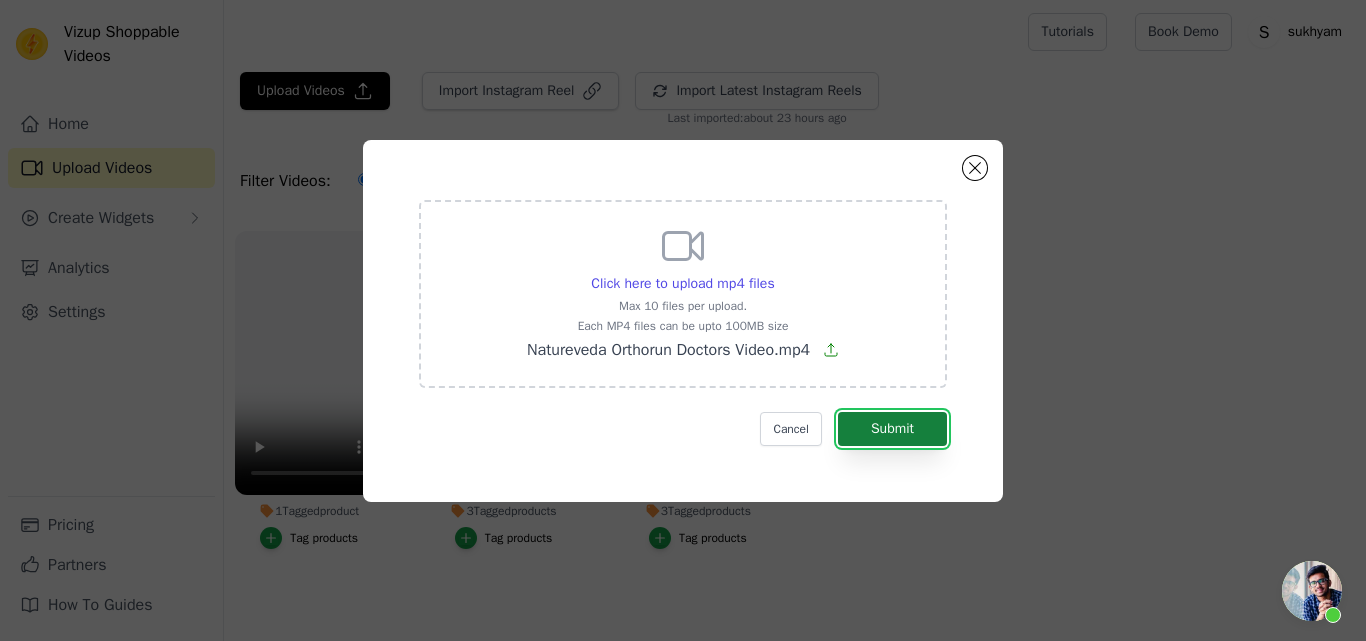 click on "Submit" at bounding box center [892, 429] 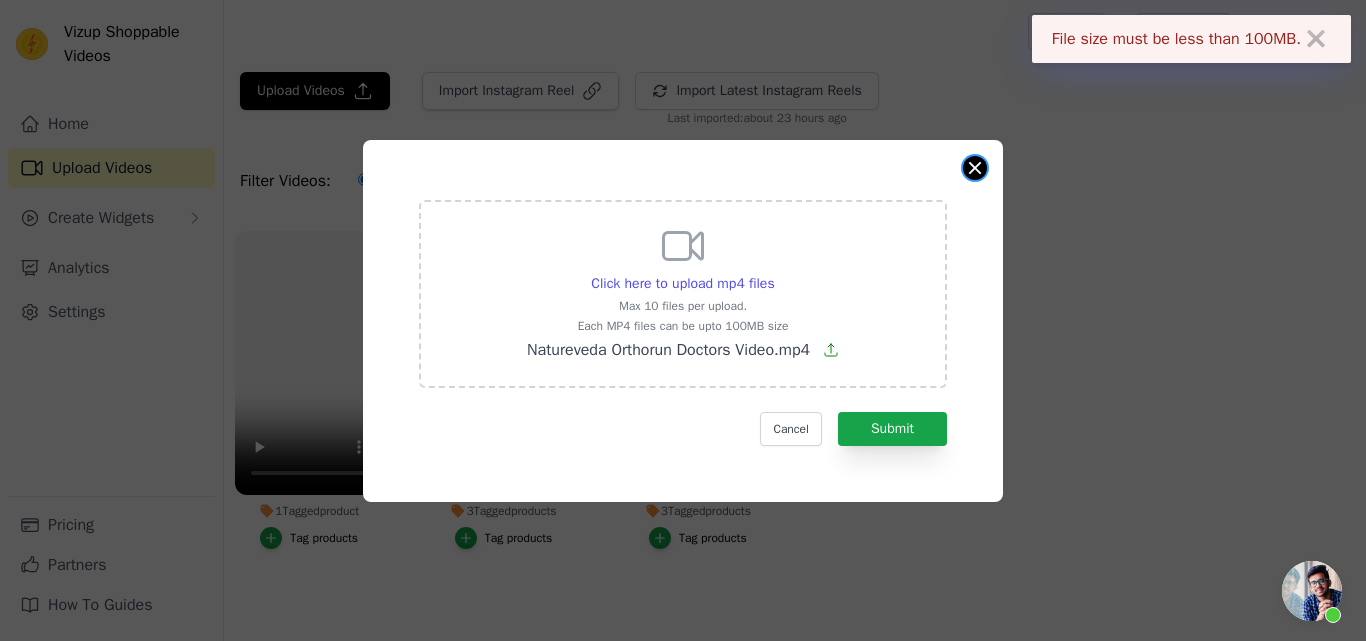 click at bounding box center [975, 168] 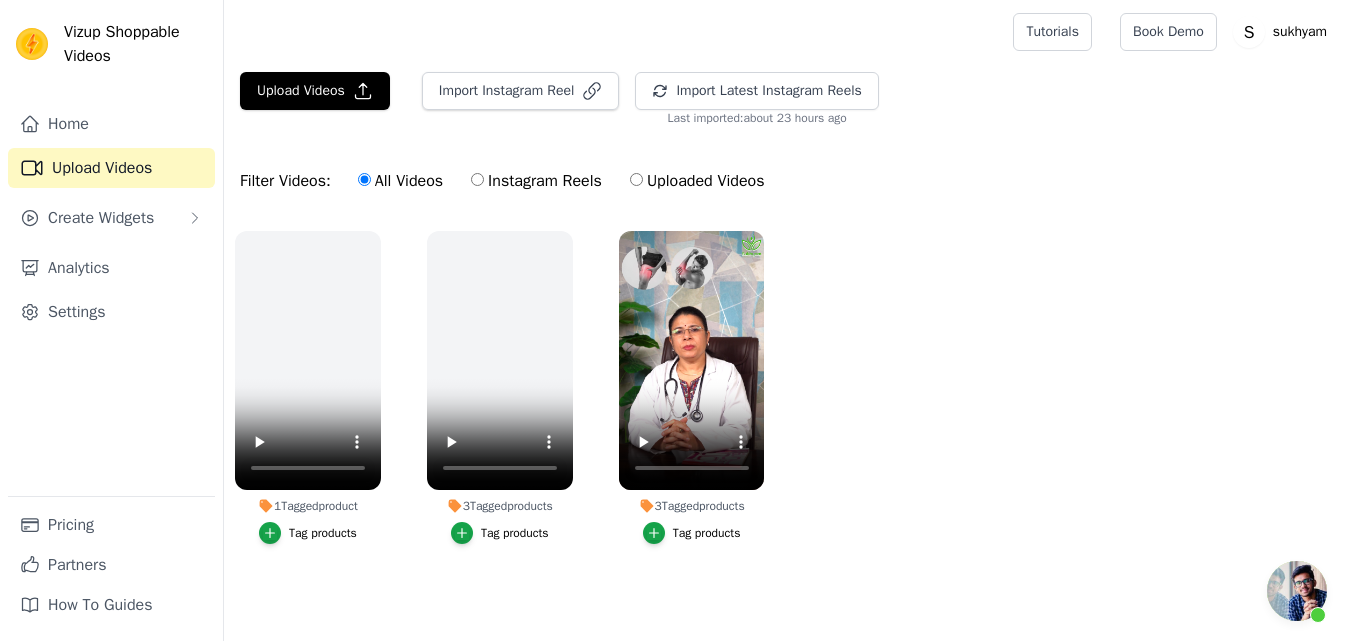 click on "1  Tagged  product       Tag products           3  Tagged  products       Tag products           3  Tagged  products       Tag products" at bounding box center (787, 407) 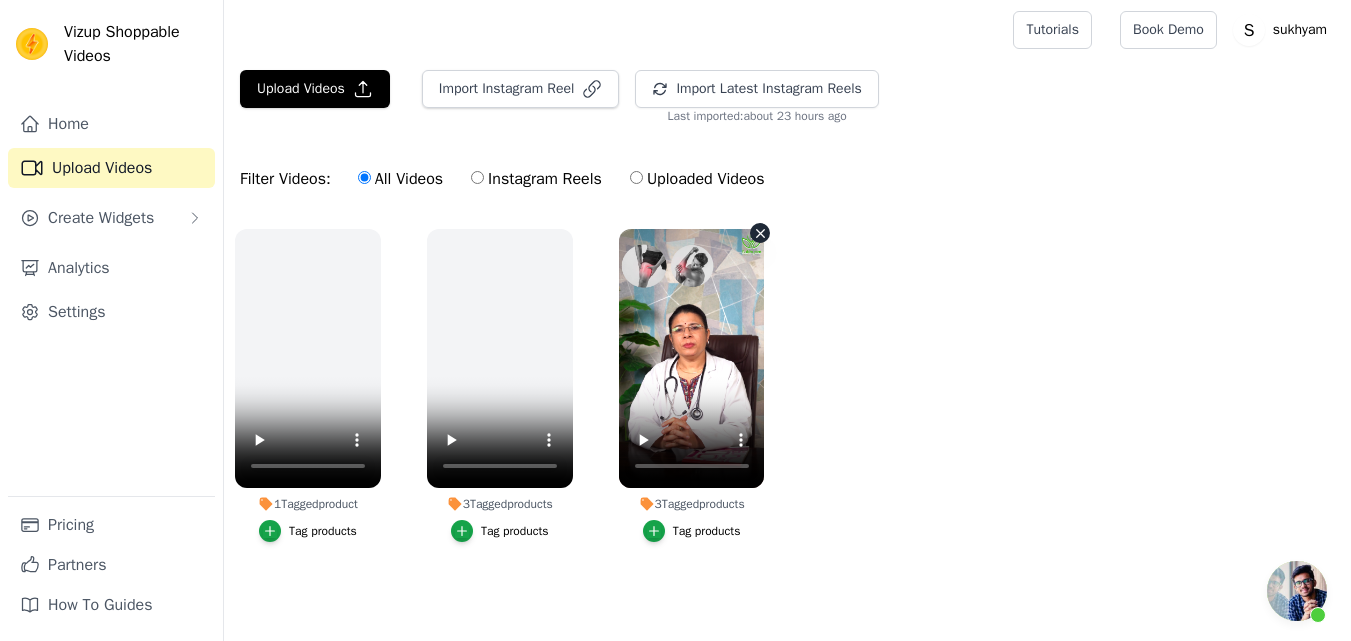 scroll, scrollTop: 12, scrollLeft: 0, axis: vertical 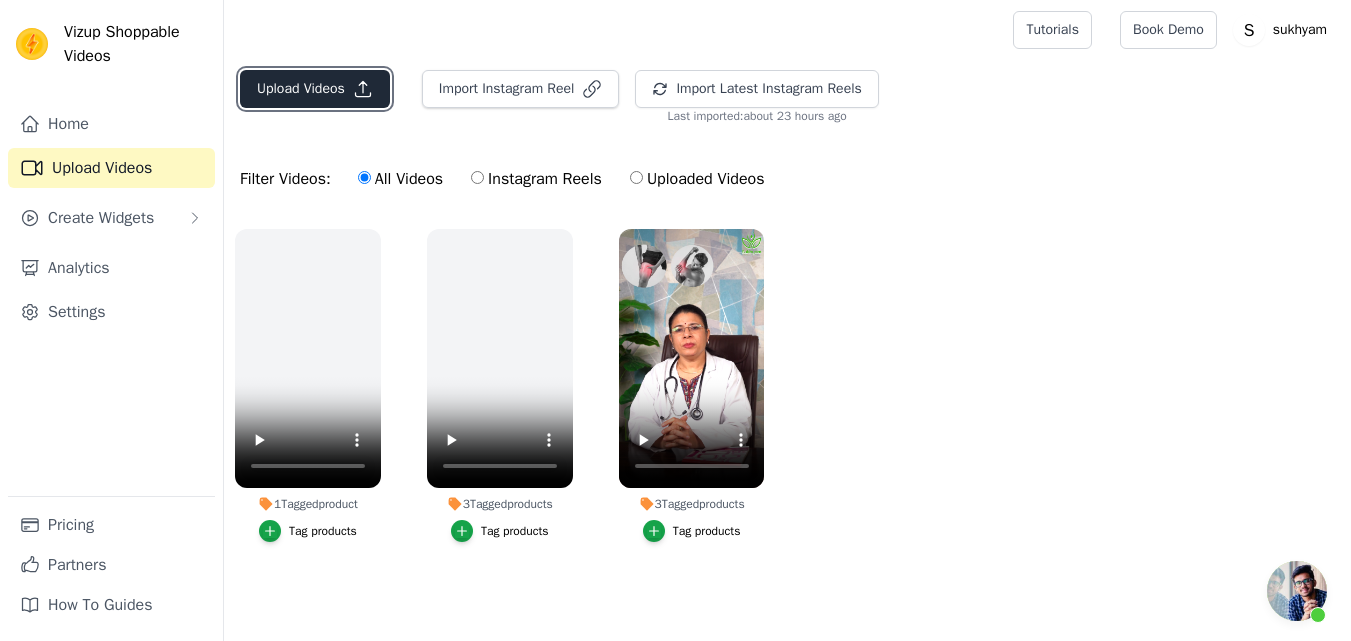 click on "Upload Videos" at bounding box center [315, 89] 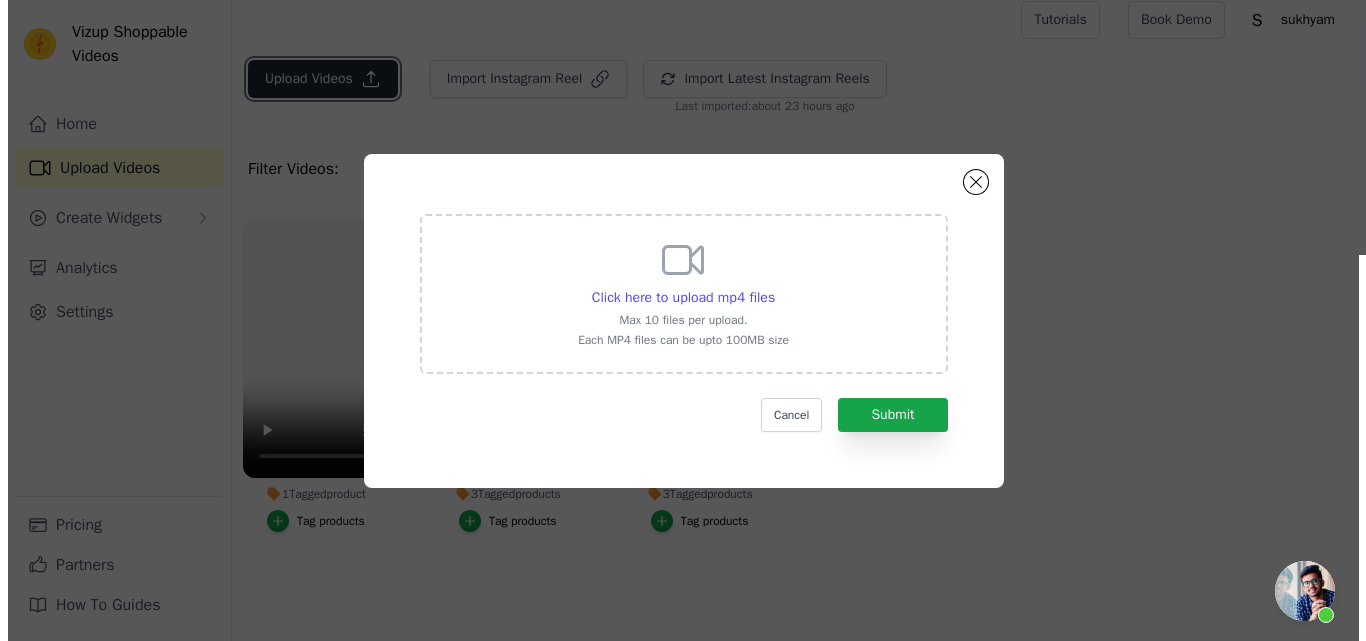 scroll, scrollTop: 0, scrollLeft: 0, axis: both 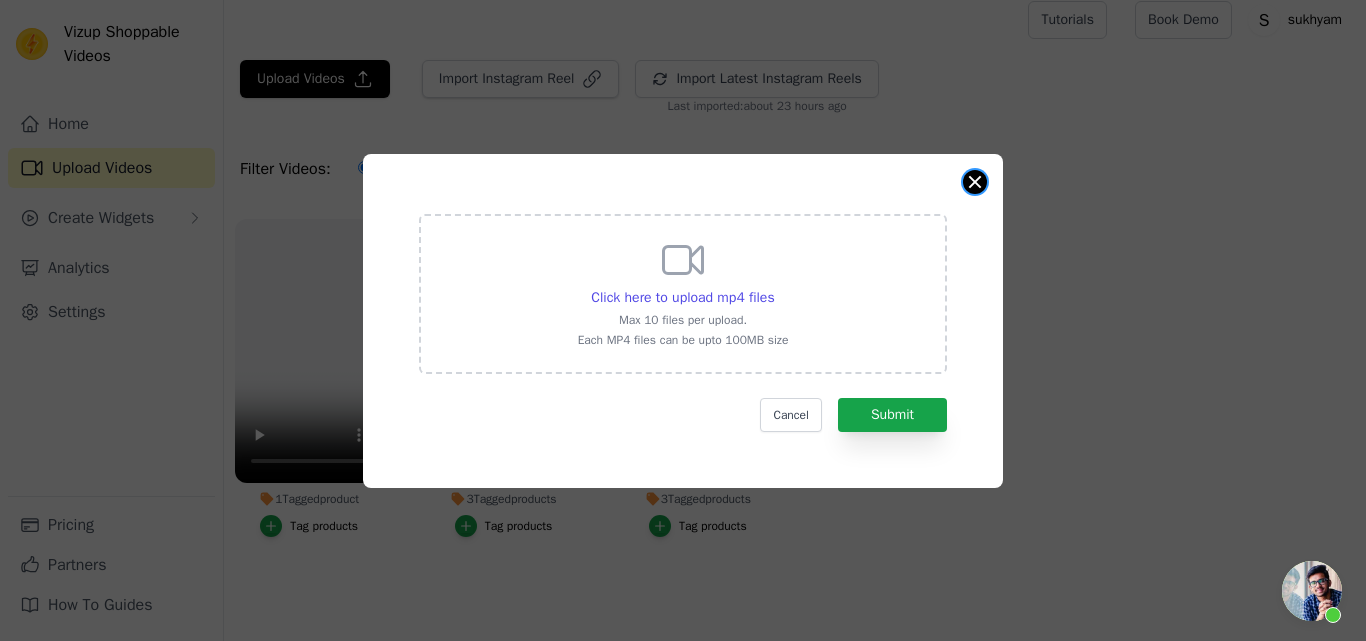 click at bounding box center (975, 182) 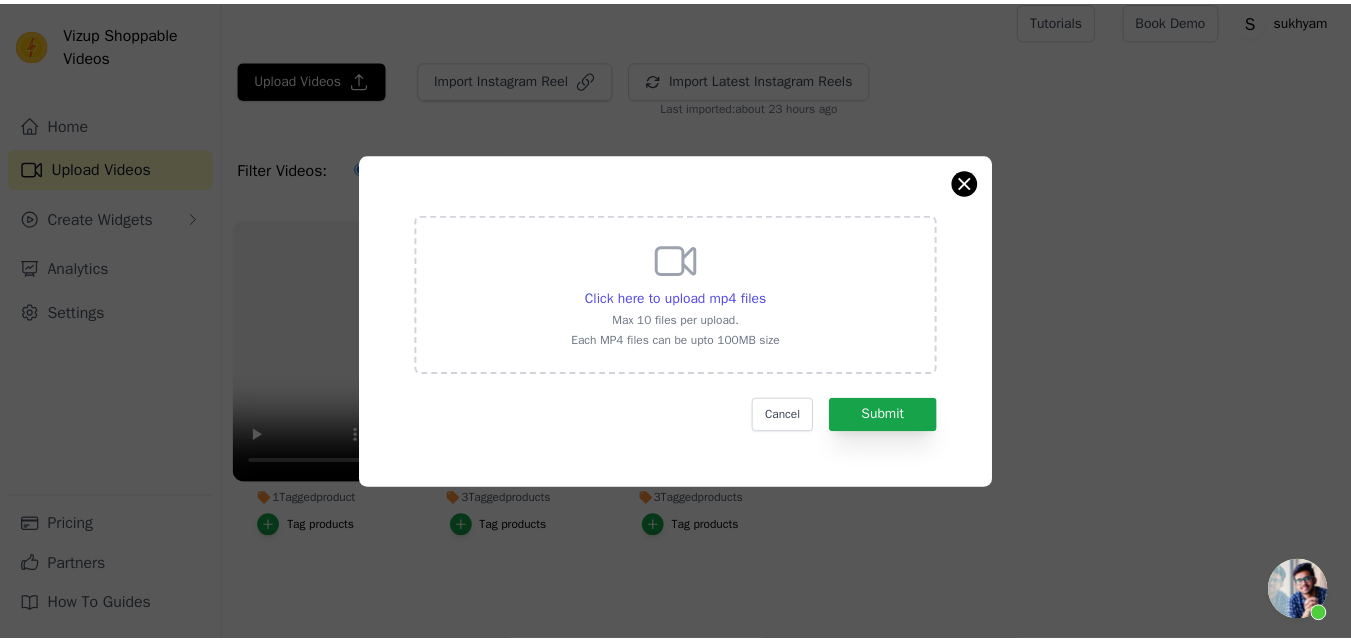 scroll, scrollTop: 12, scrollLeft: 0, axis: vertical 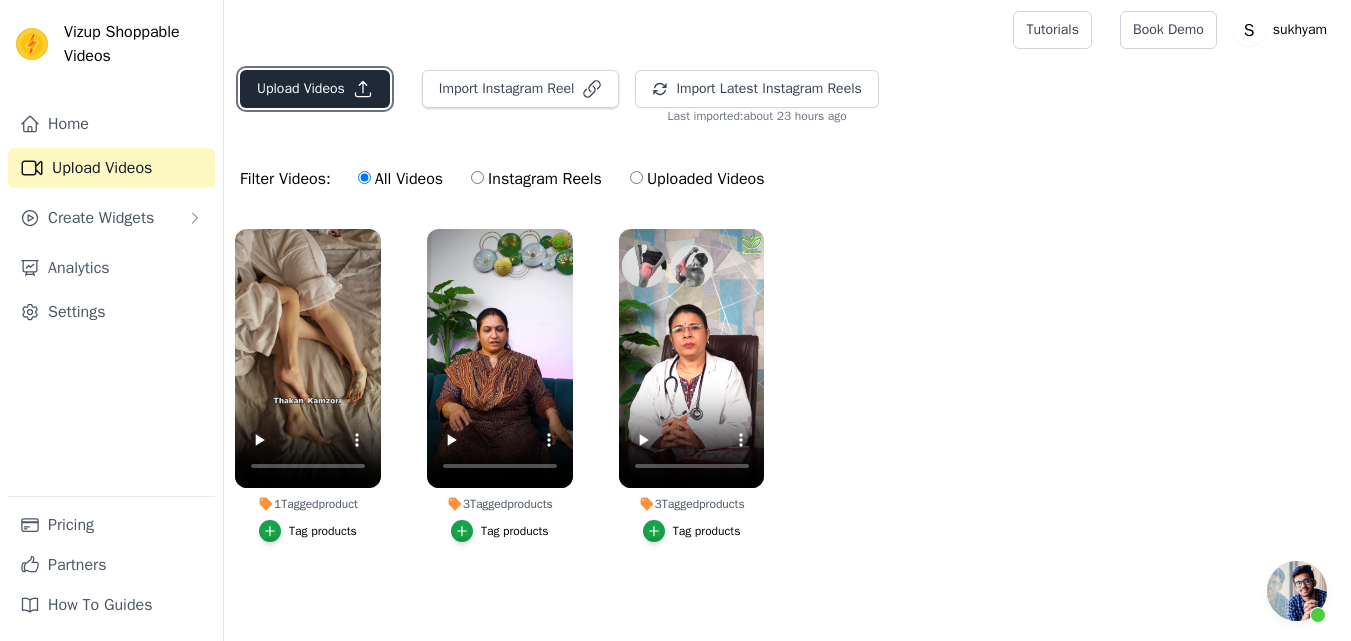 click 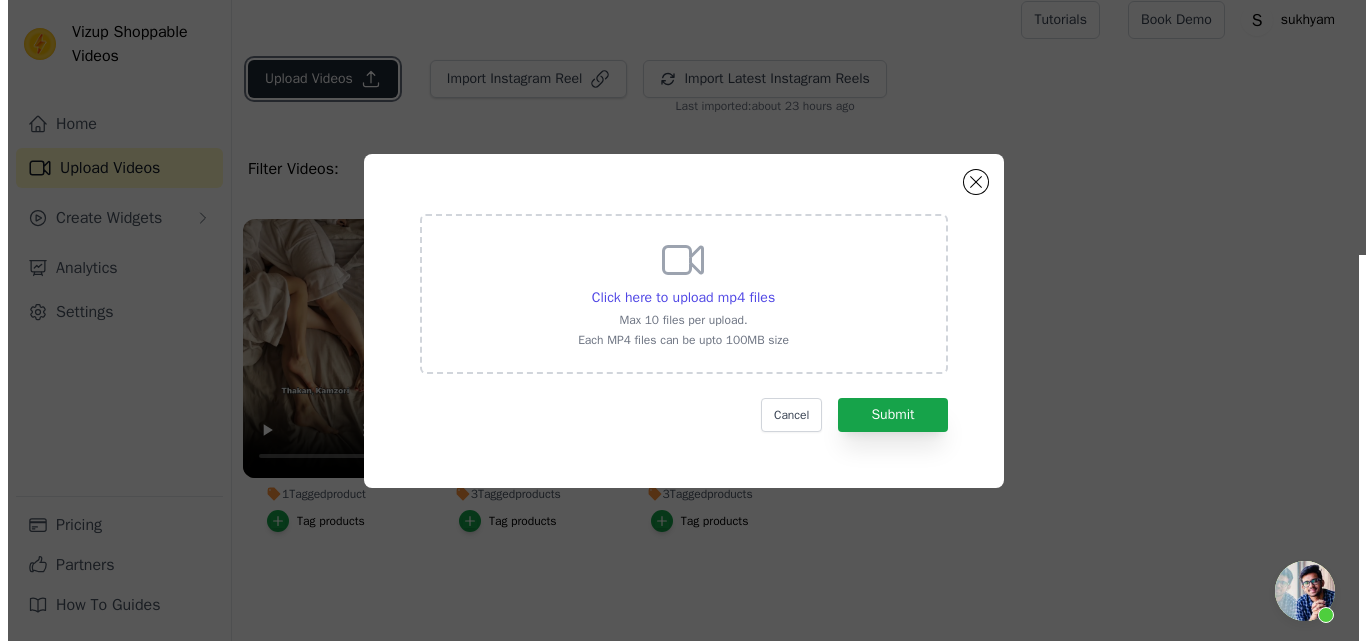 scroll, scrollTop: 0, scrollLeft: 0, axis: both 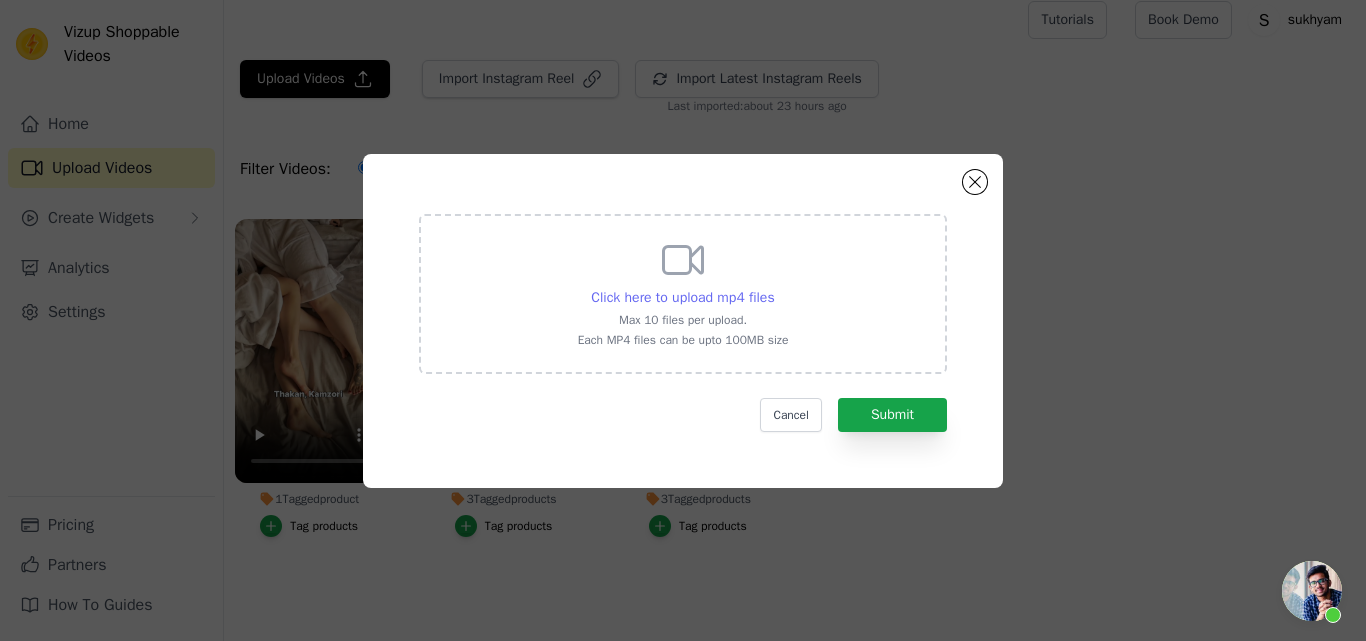 click on "Click here to upload mp4 files" at bounding box center [682, 297] 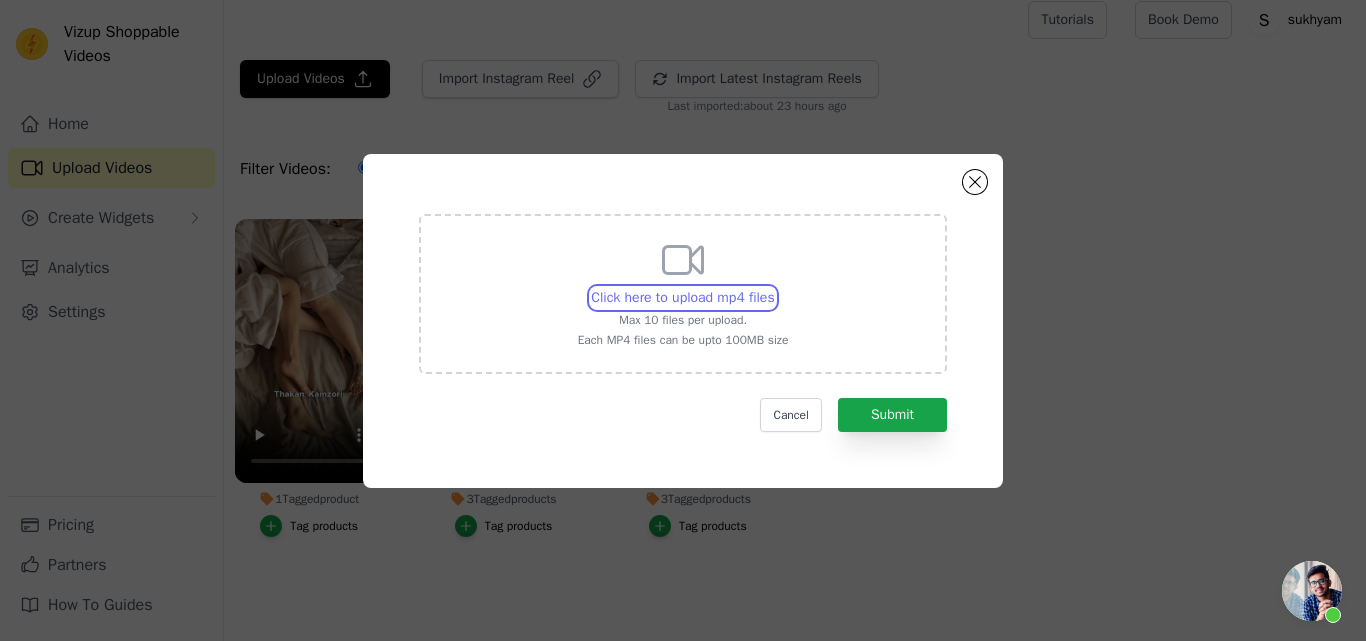 type on "C:\fakepath\Natureveda Orthorun Doctors Video (1).mp4" 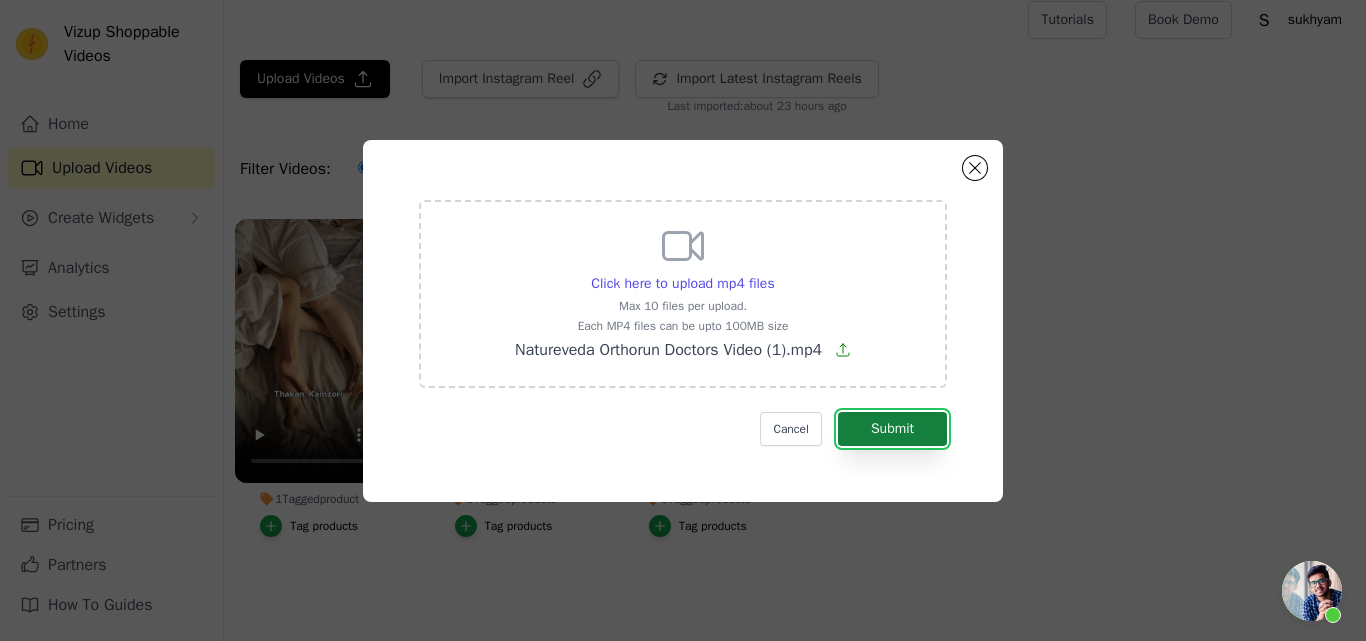 click on "Submit" at bounding box center [892, 429] 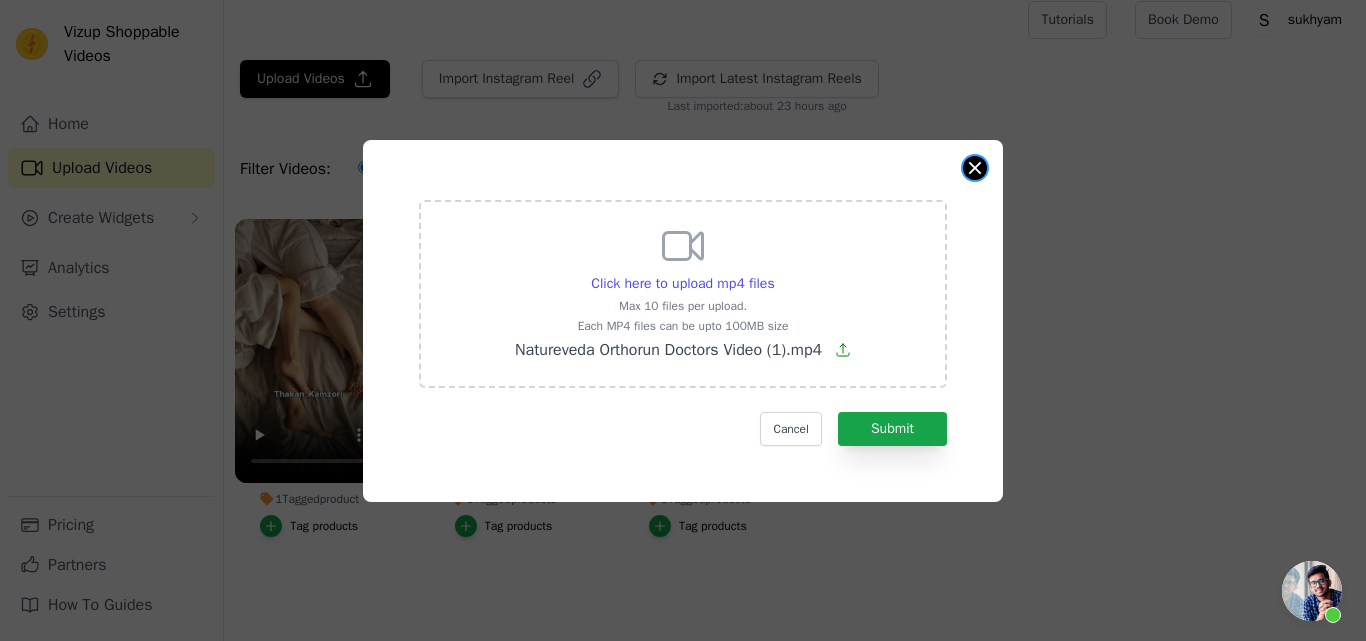 click at bounding box center [975, 168] 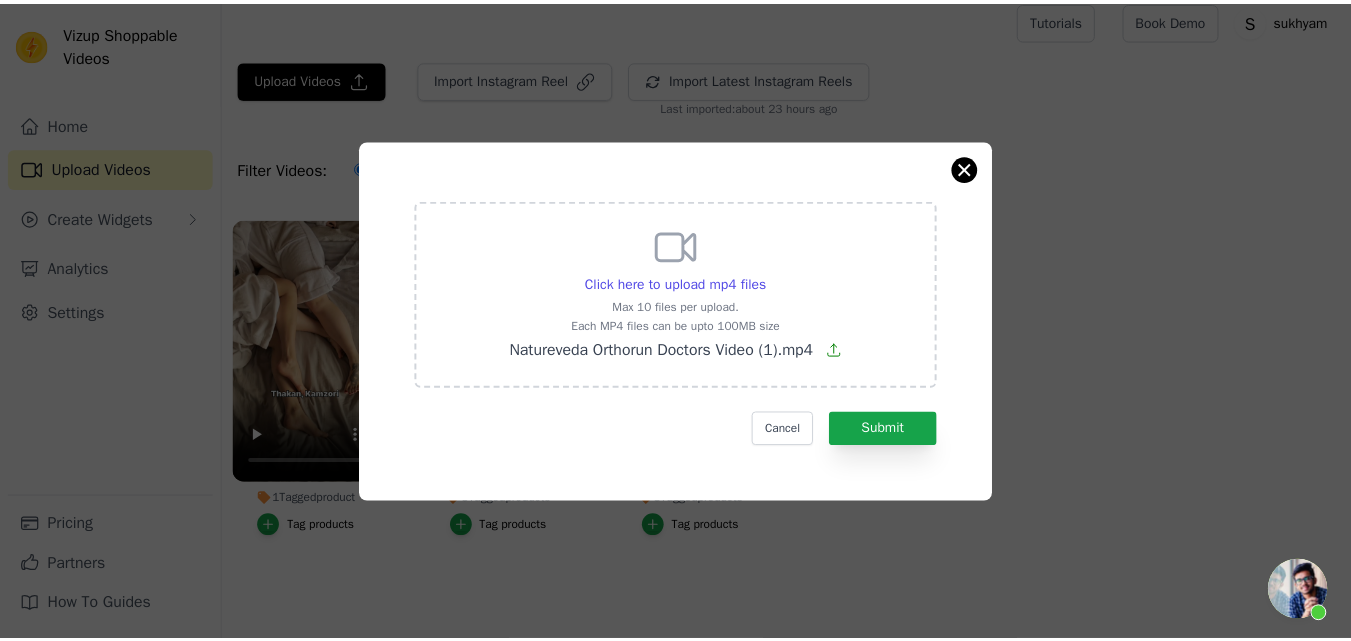 scroll, scrollTop: 12, scrollLeft: 0, axis: vertical 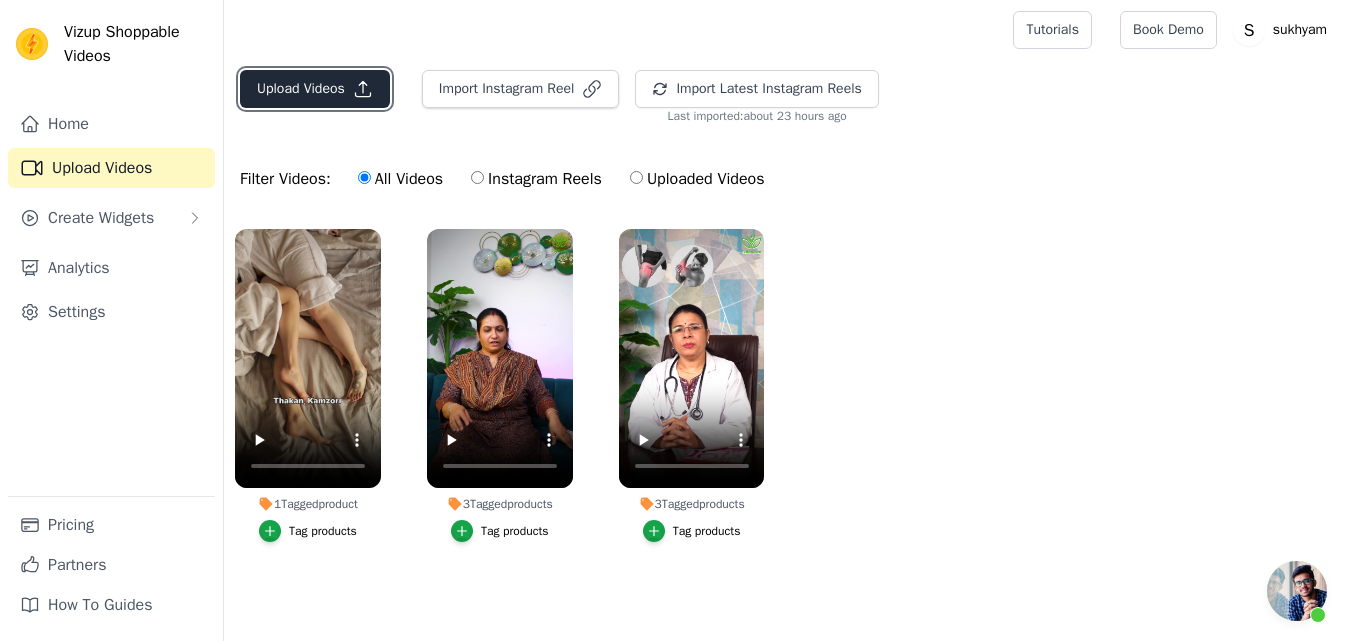 click on "Upload Videos" at bounding box center [315, 89] 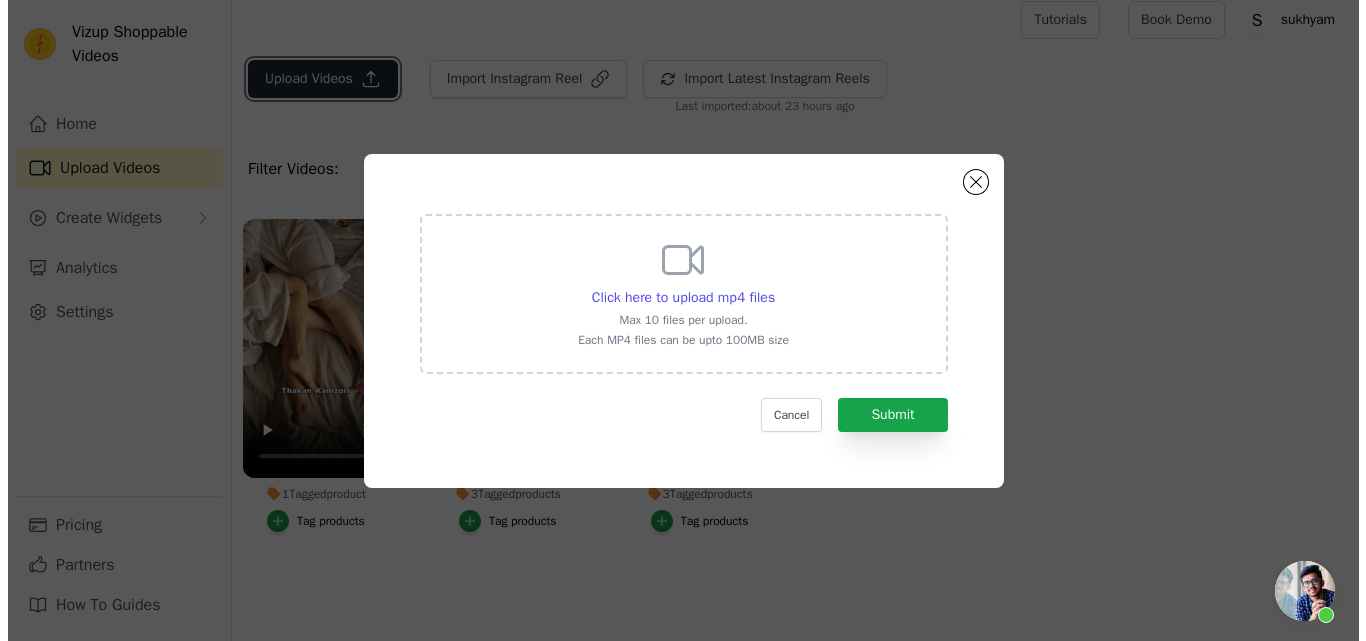 scroll, scrollTop: 0, scrollLeft: 0, axis: both 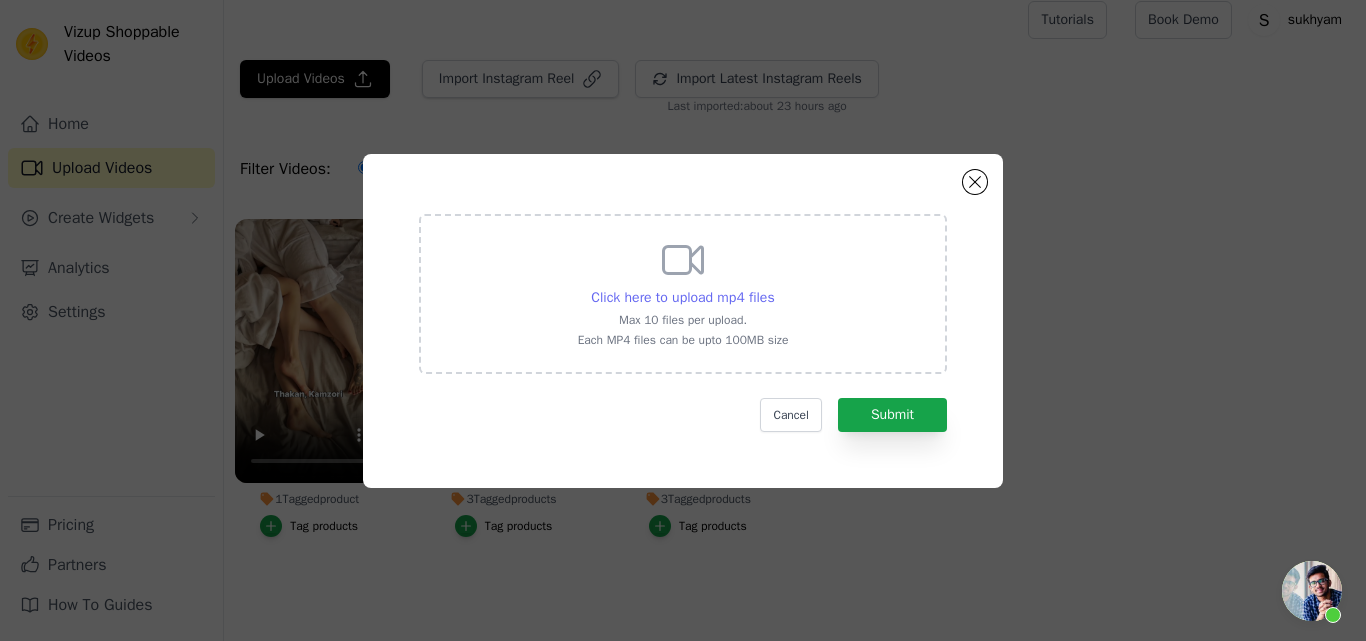 click on "Click here to upload mp4 files" at bounding box center [682, 297] 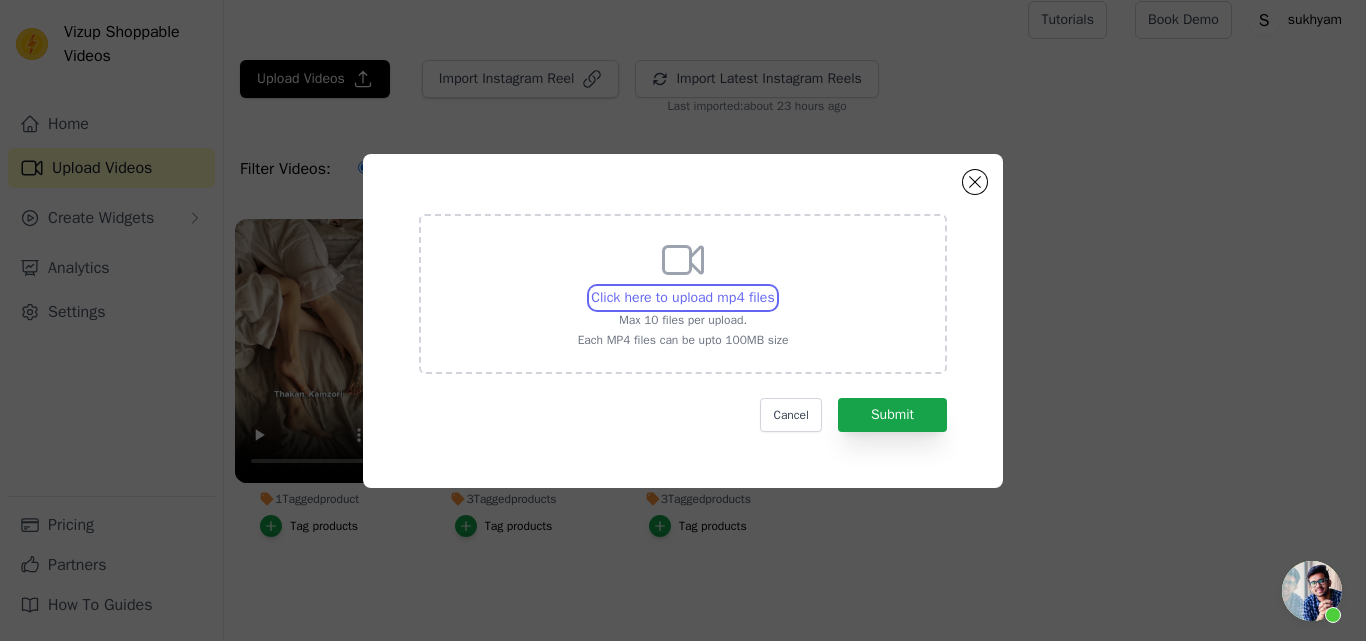 click on "Click here to upload mp4 files     Max 10 files per upload.   Each MP4 files can be upto 100MB size" at bounding box center (774, 287) 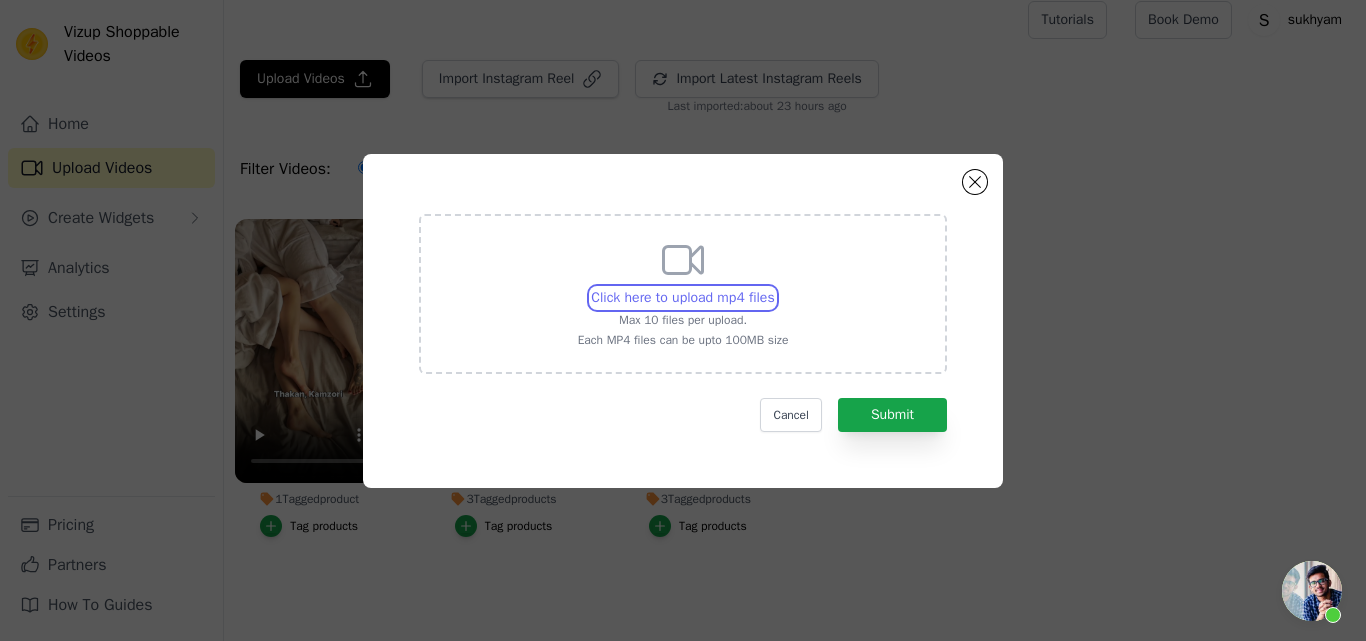 type on "C:\fakepath\Natureveda Orthorun Doctors Video (2).mp4" 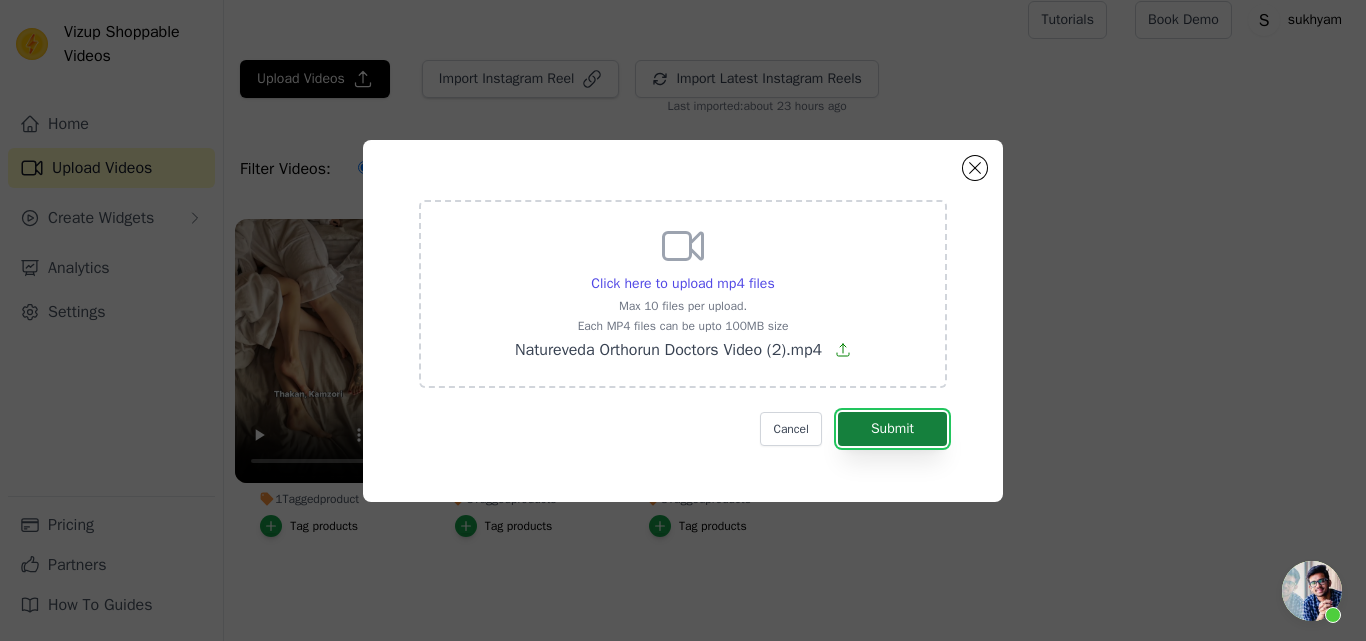 click on "Submit" at bounding box center (892, 429) 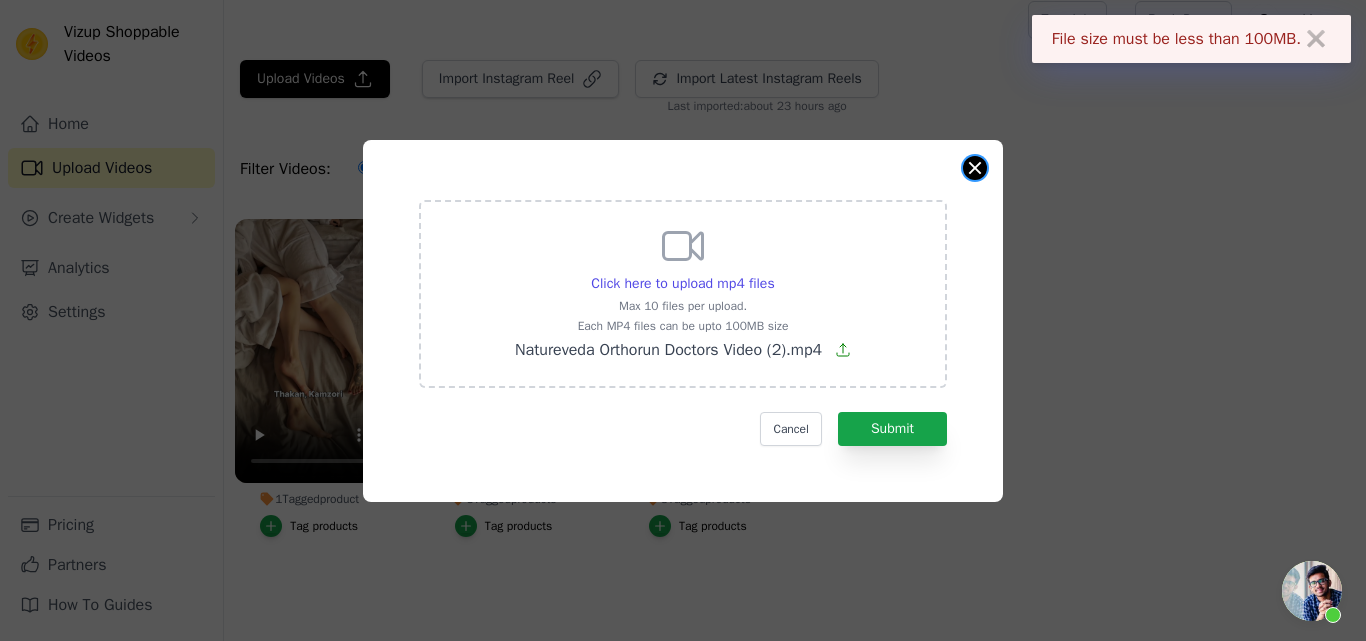 click at bounding box center (975, 168) 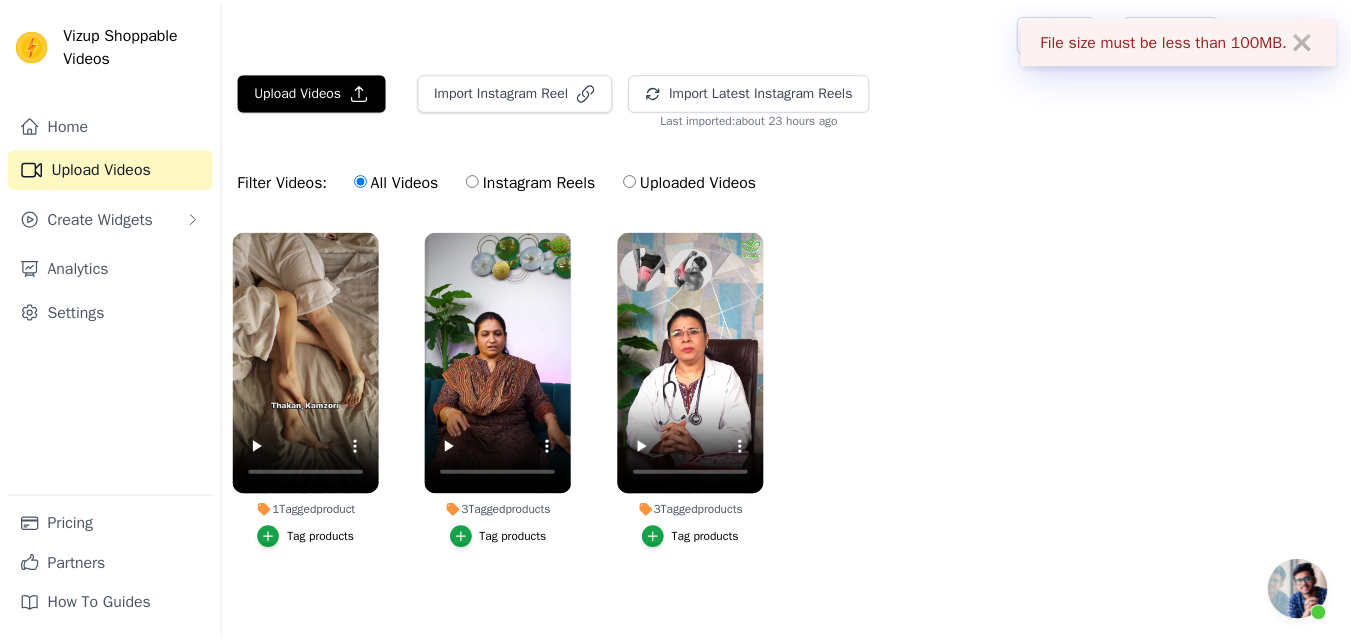scroll, scrollTop: 12, scrollLeft: 0, axis: vertical 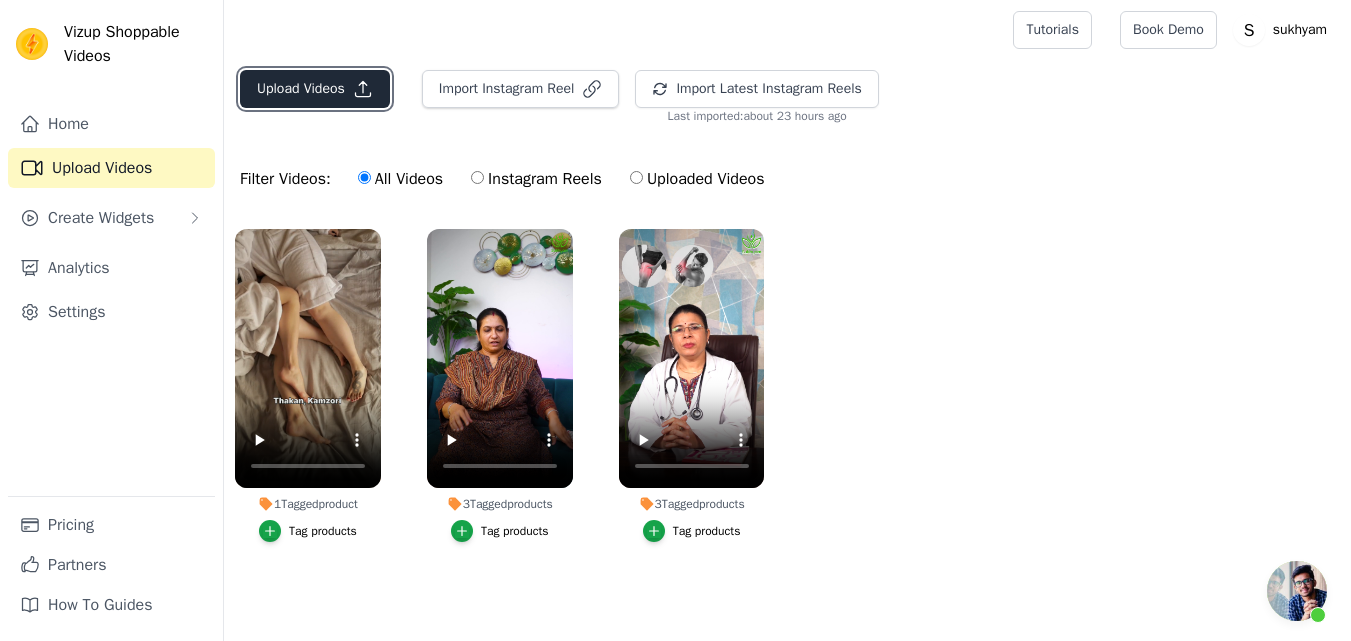 click on "Upload Videos" at bounding box center [315, 89] 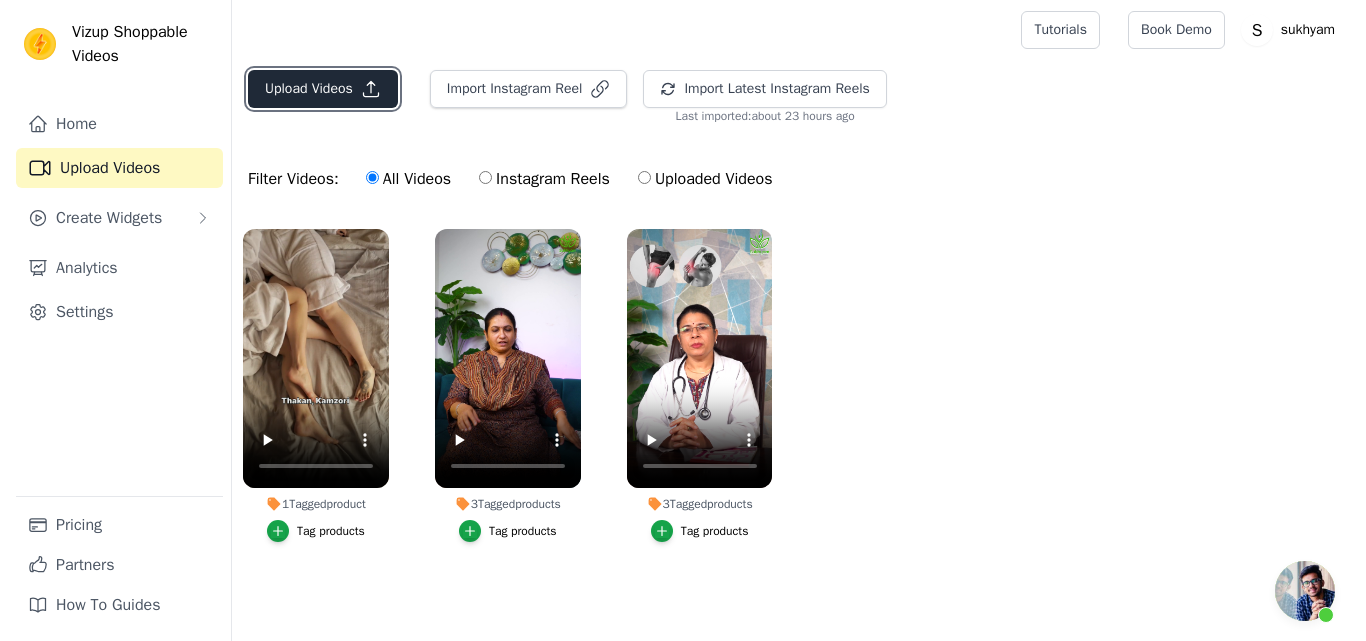 scroll, scrollTop: 0, scrollLeft: 0, axis: both 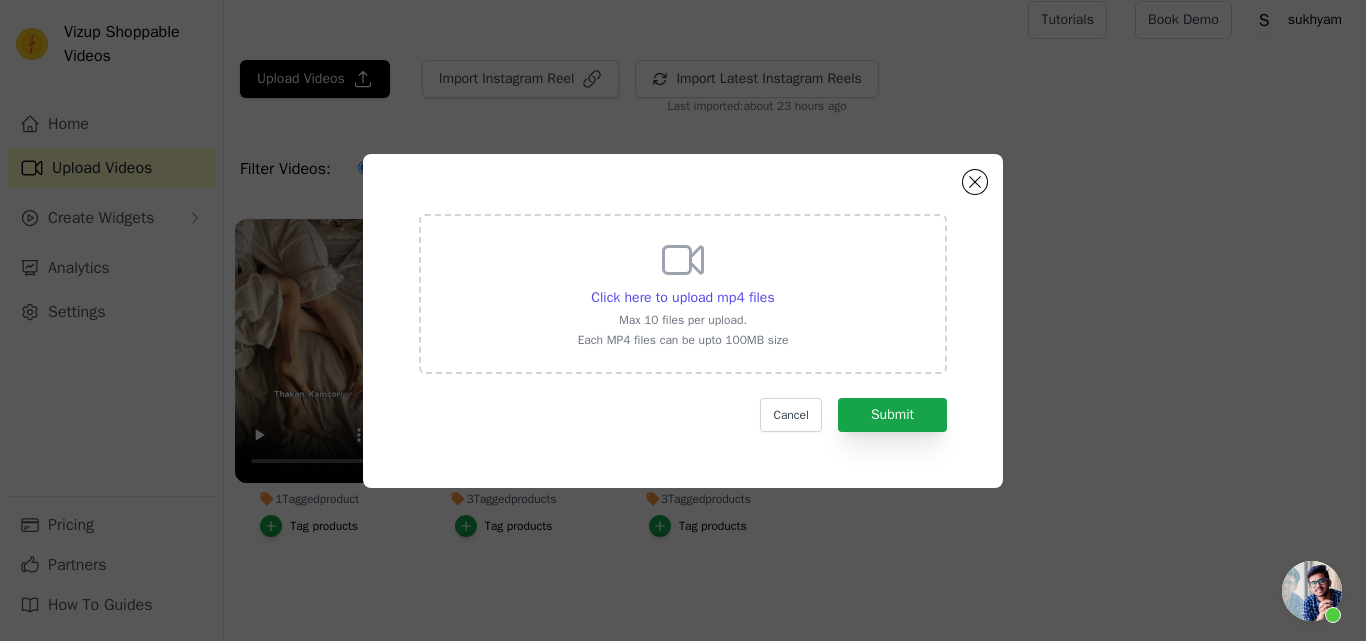 click on "Click here to upload mp4 files     Max 10 files per upload.   Each MP4 files can be upto 100MB size" at bounding box center [683, 292] 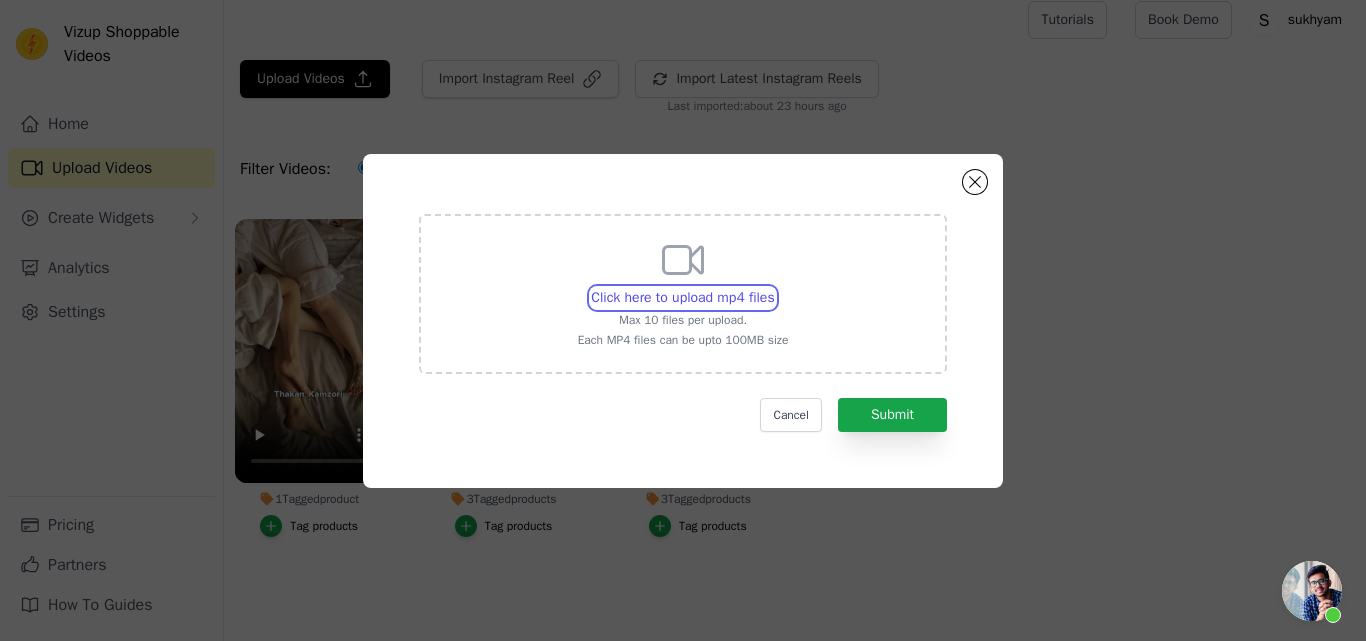 type on "C:\fakepath\Natureveda Orthorun Doctors Video (2) (1).mp4" 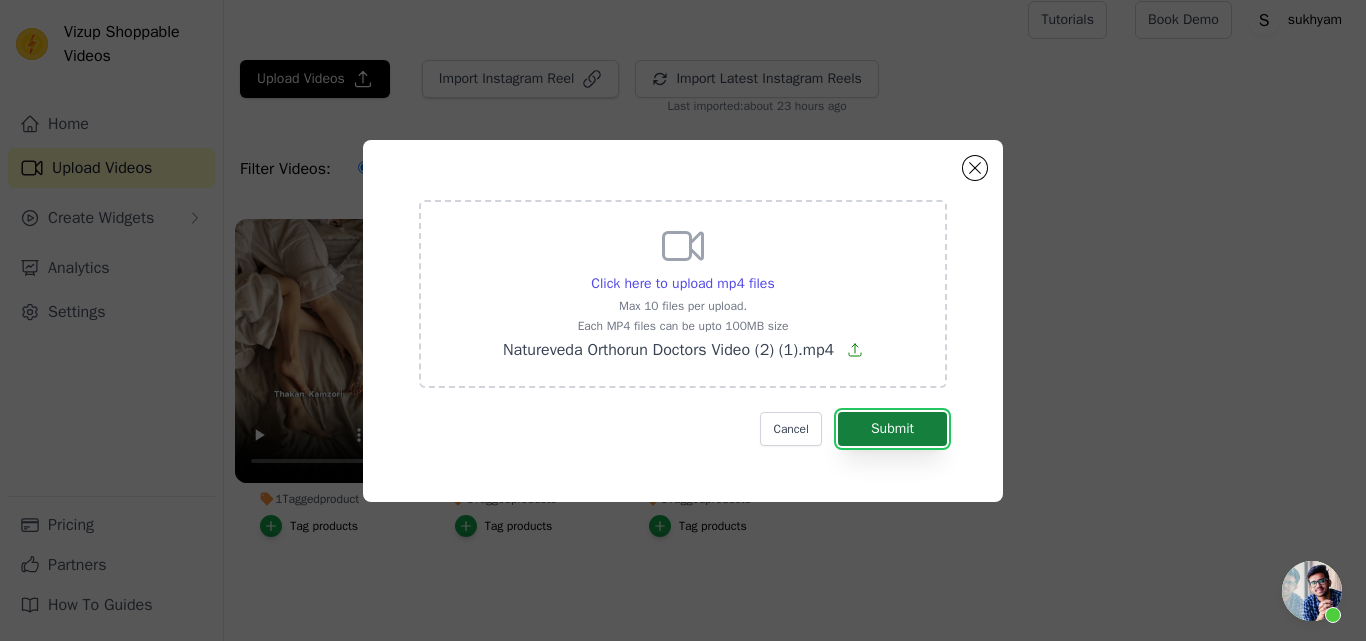click on "Submit" at bounding box center (892, 429) 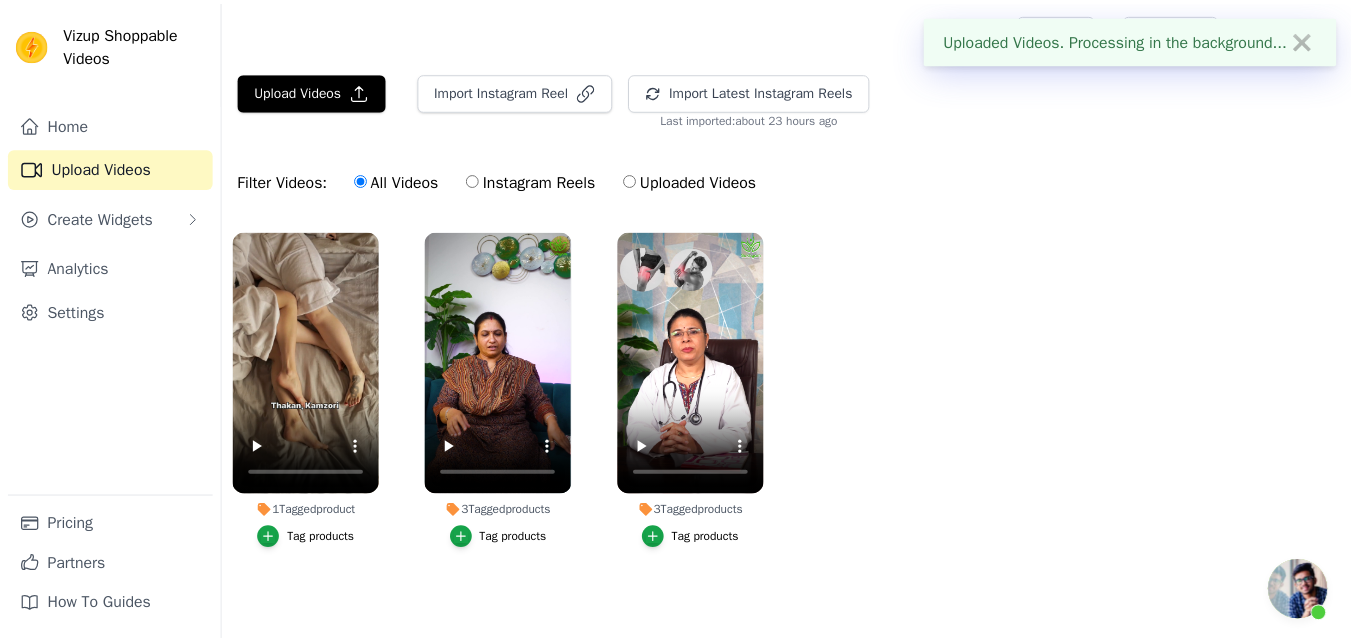 scroll, scrollTop: 12, scrollLeft: 0, axis: vertical 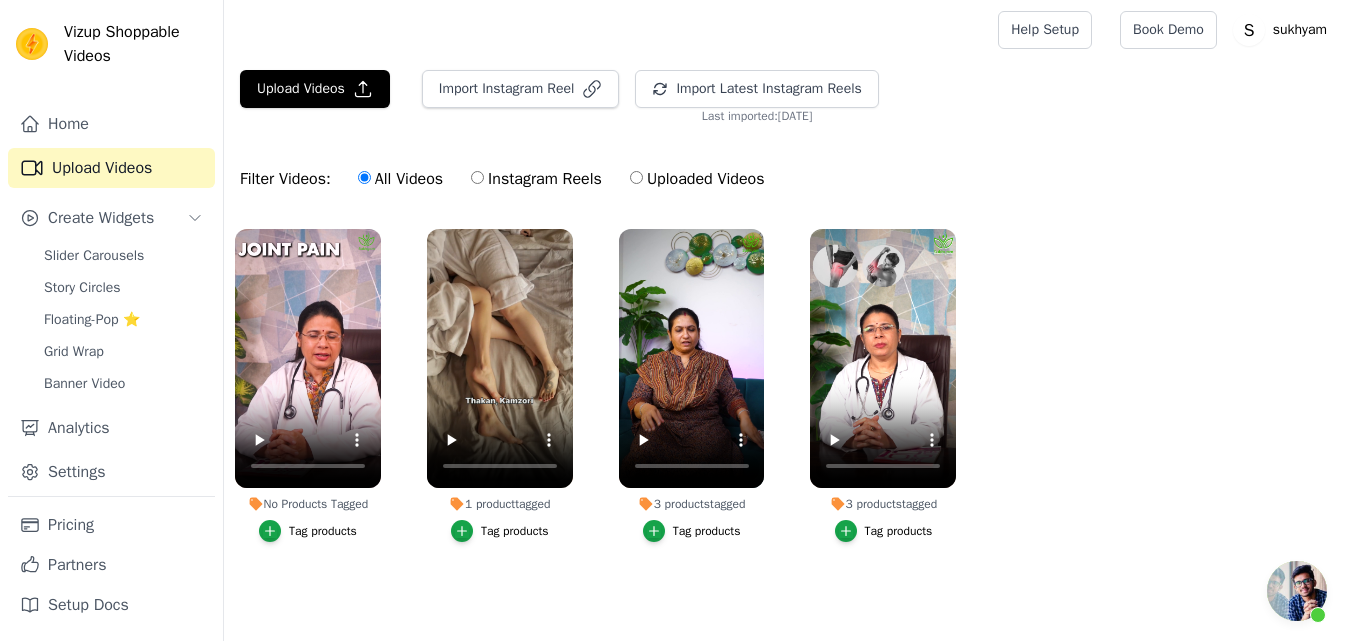 click on "Tag products" at bounding box center [323, 531] 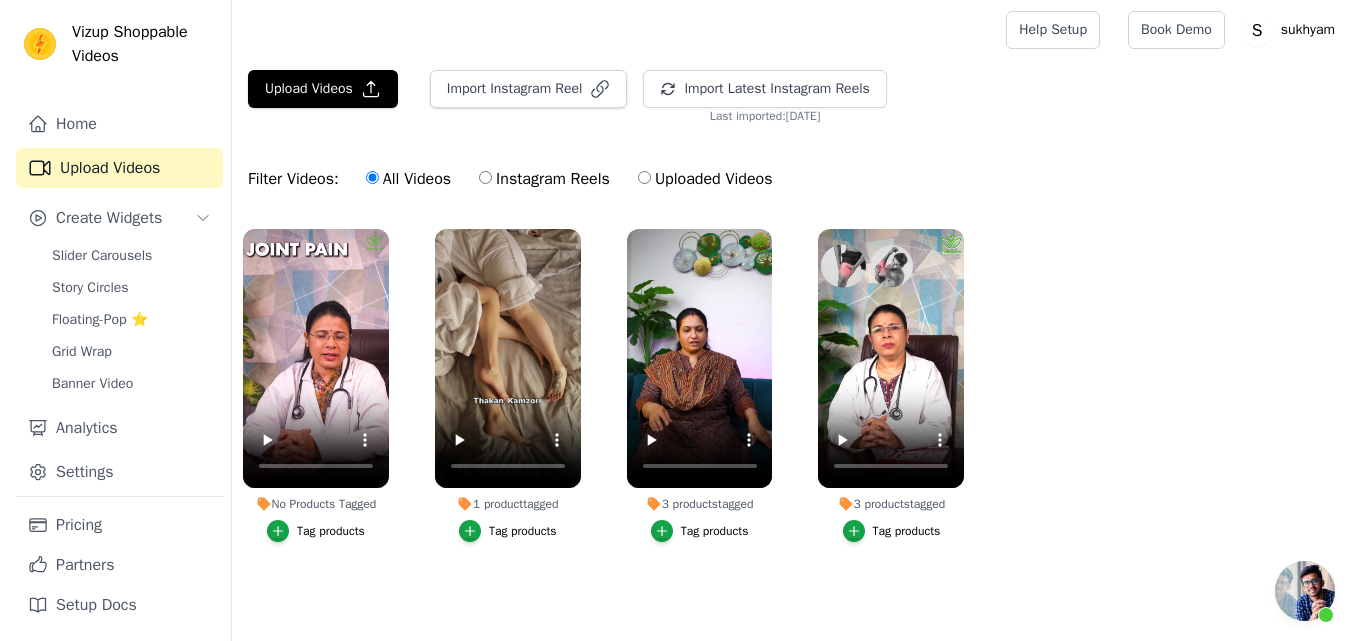 scroll, scrollTop: 0, scrollLeft: 0, axis: both 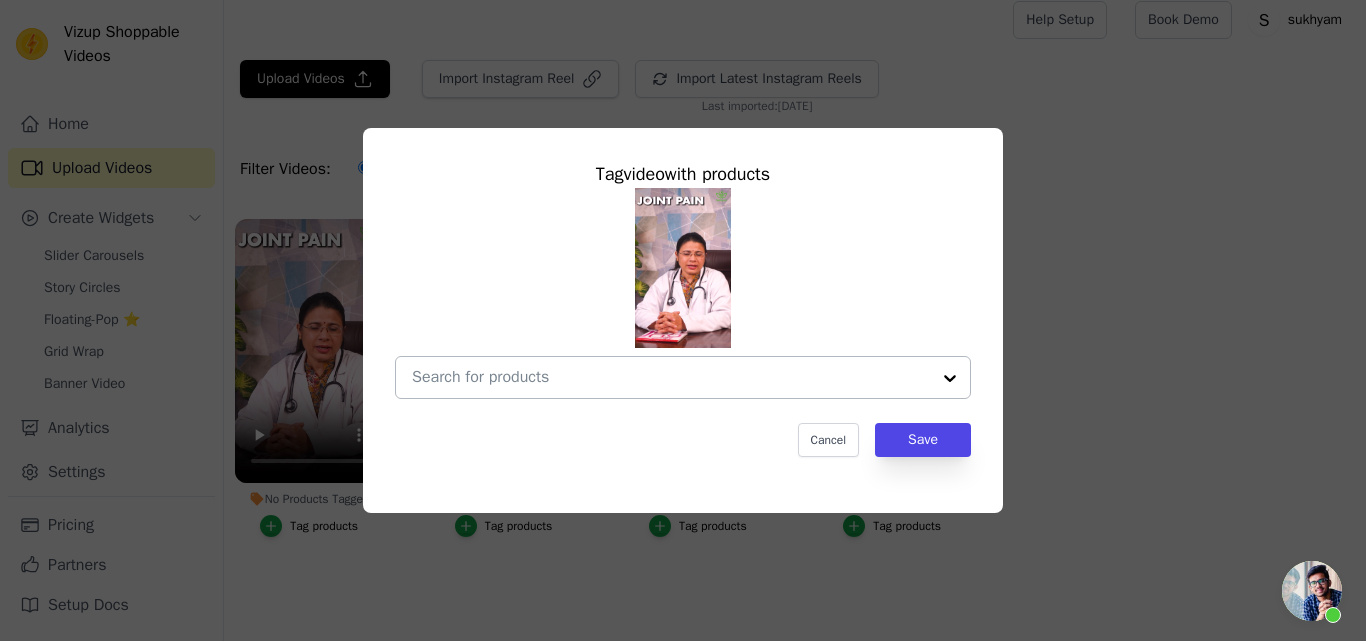 click at bounding box center [671, 377] 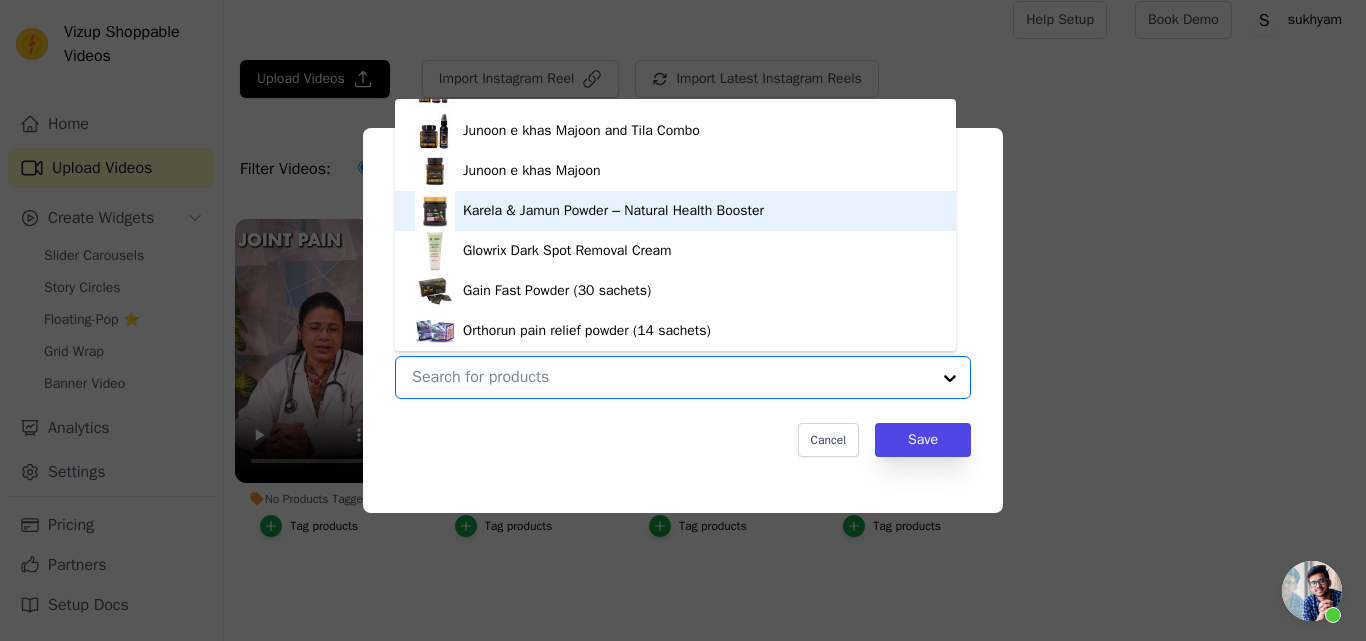 scroll, scrollTop: 128, scrollLeft: 0, axis: vertical 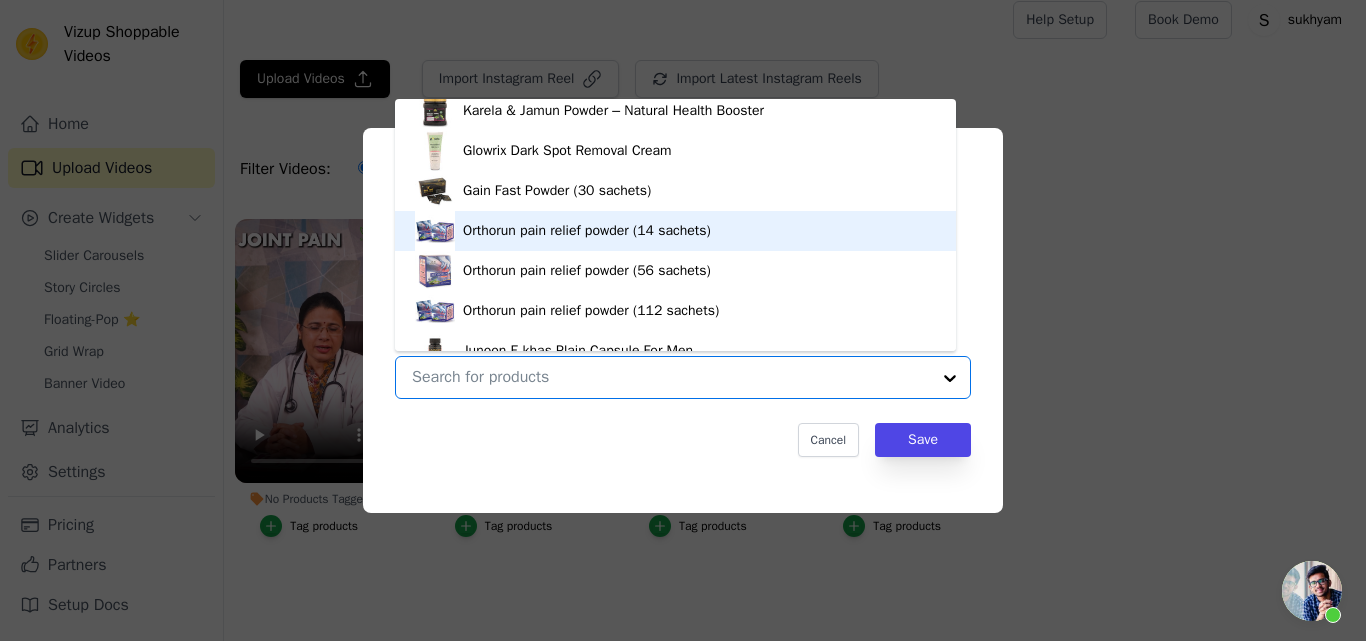 click on "Orthorun pain relief powder (14 sachets)" at bounding box center (587, 231) 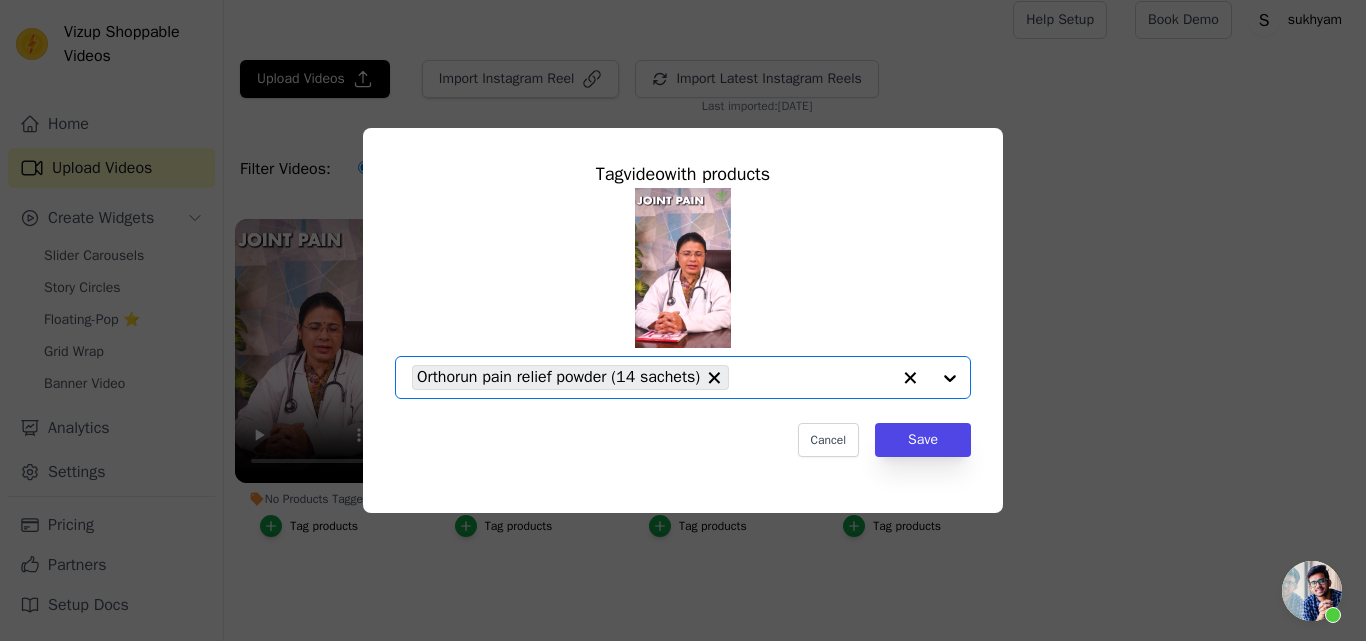 click on "No Products Tagged     Tag  video  with products       Option Orthorun pain relief powder (14 sachets), selected.   Select is focused, type to refine list, press down to open the menu.     Orthorun pain relief powder (14 sachets)                   Cancel   Save     Tag products" 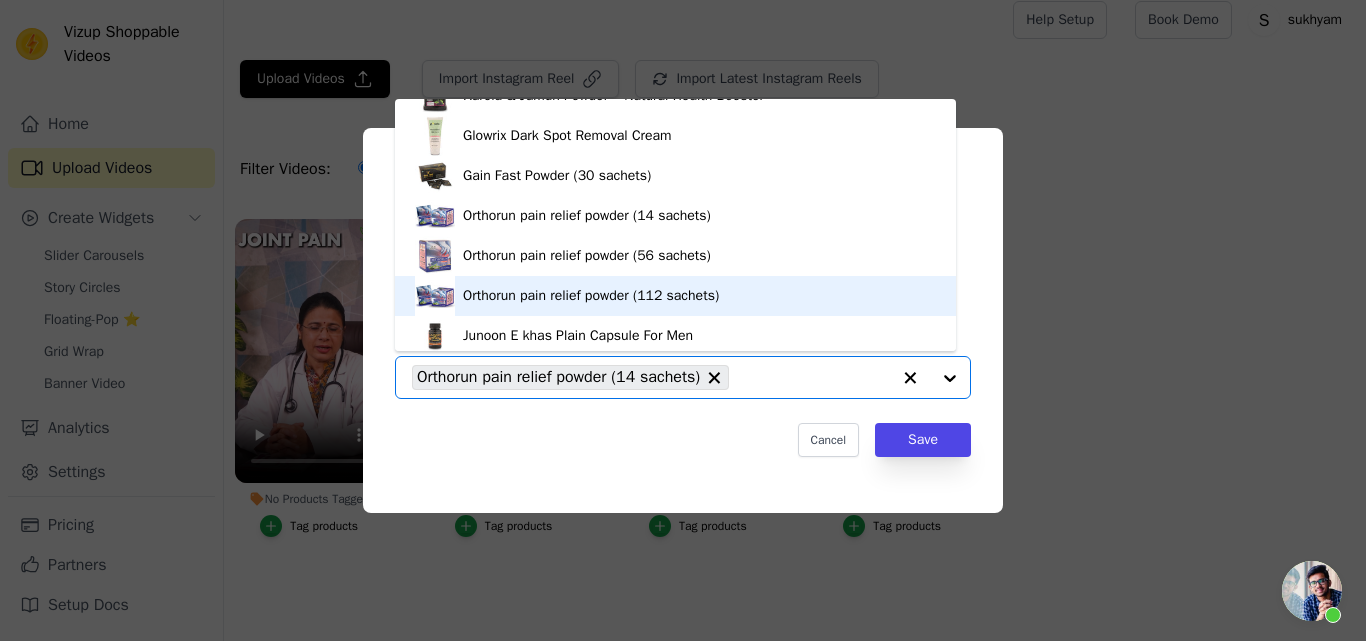 scroll, scrollTop: 228, scrollLeft: 0, axis: vertical 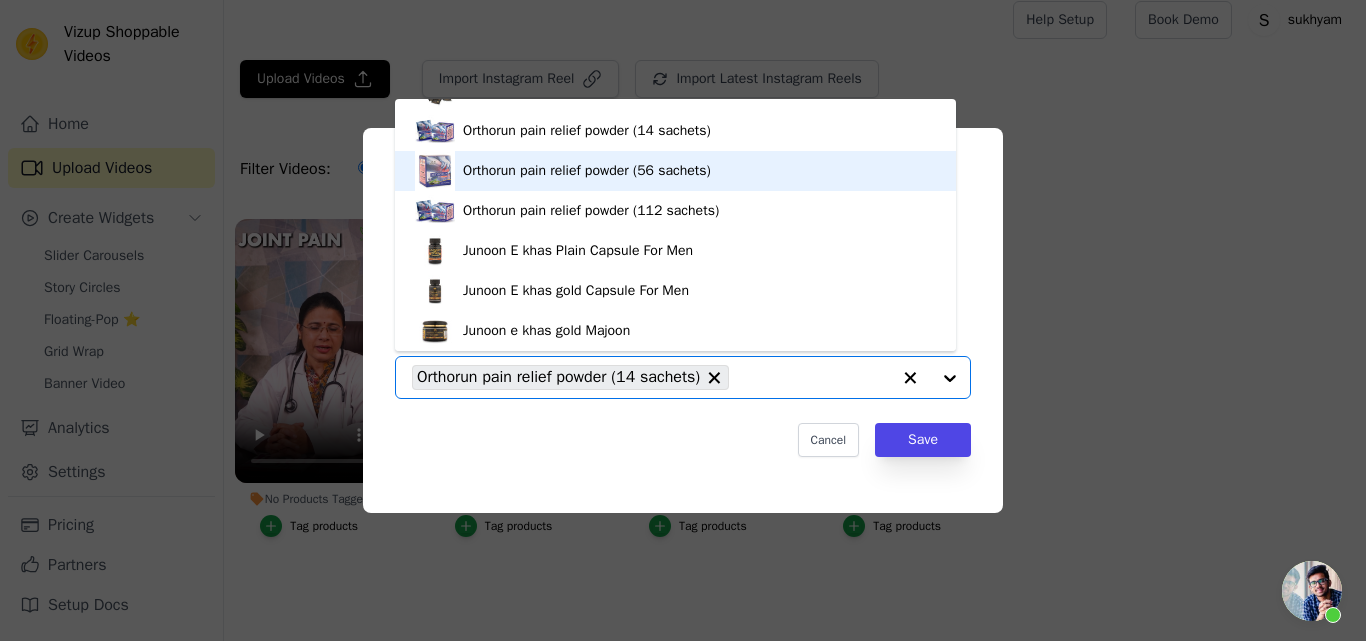 click on "Orthorun pain relief powder (56 sachets)" at bounding box center (587, 171) 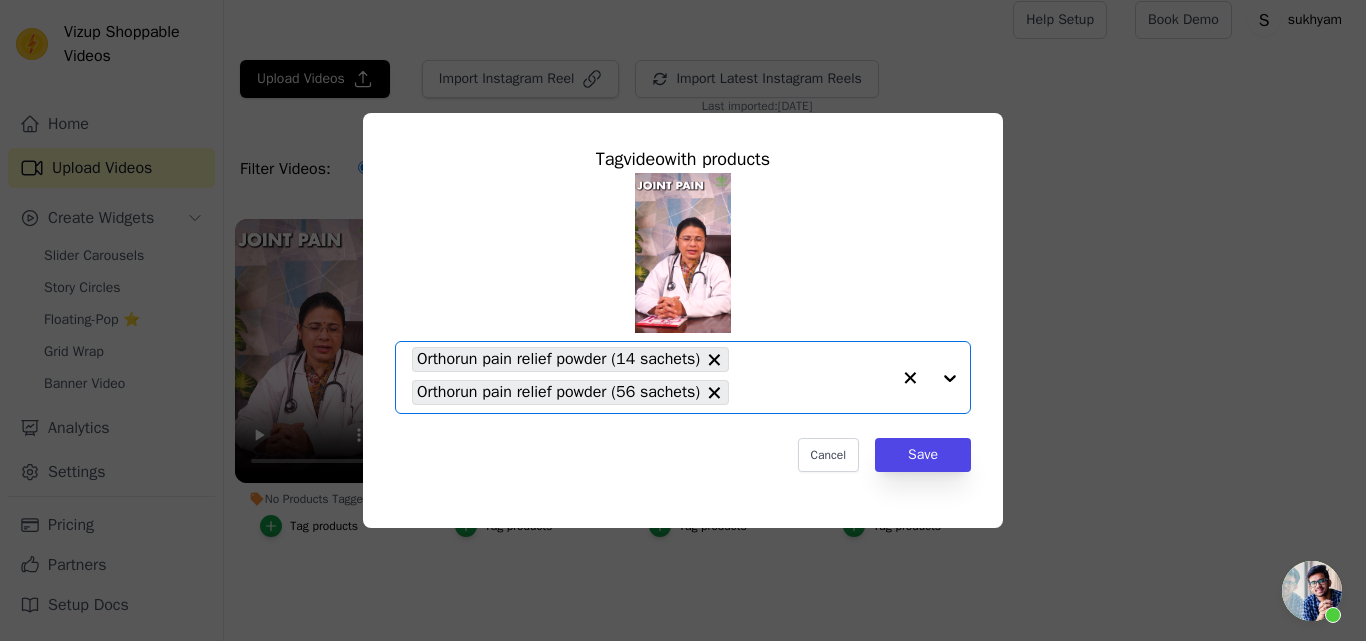 click on "No Products Tagged     Tag  video  with products       Option Orthorun pain relief powder (14 sachets), Orthorun pain relief powder (56 sachets), selected.   Select is focused, type to refine list, press down to open the menu.     Orthorun pain relief powder (14 sachets)     Orthorun pain relief powder (56 sachets)                   Cancel   Save     Tag products" 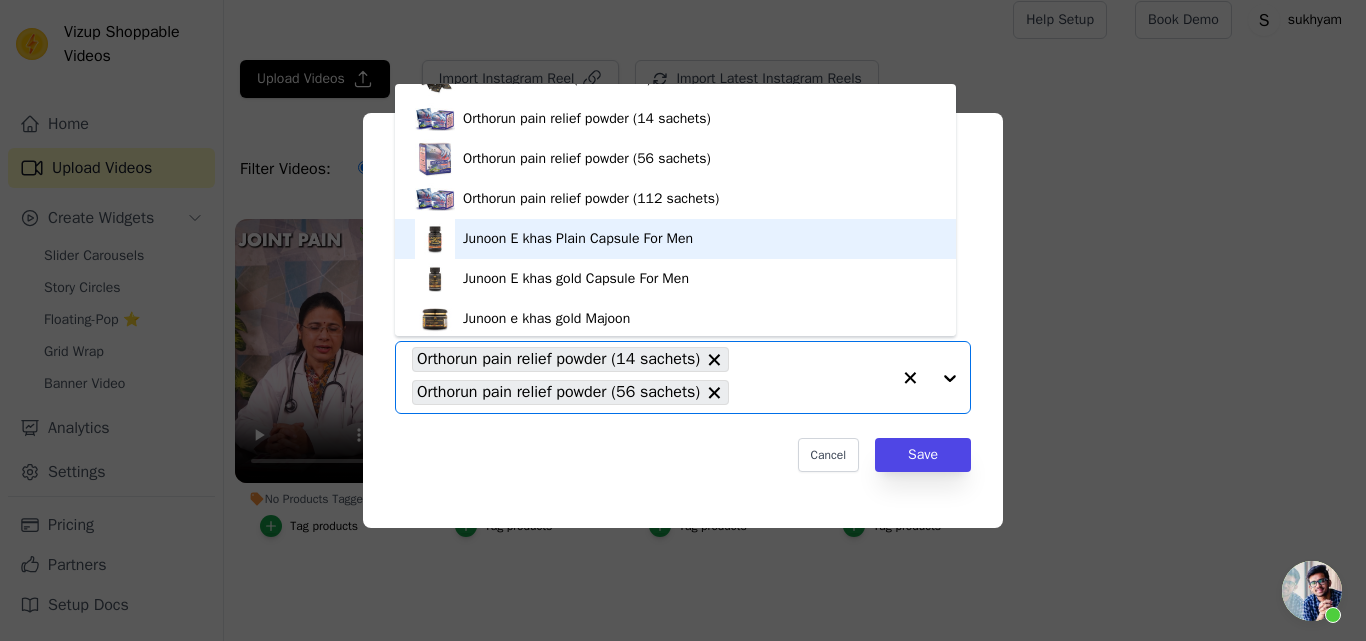 scroll, scrollTop: 228, scrollLeft: 0, axis: vertical 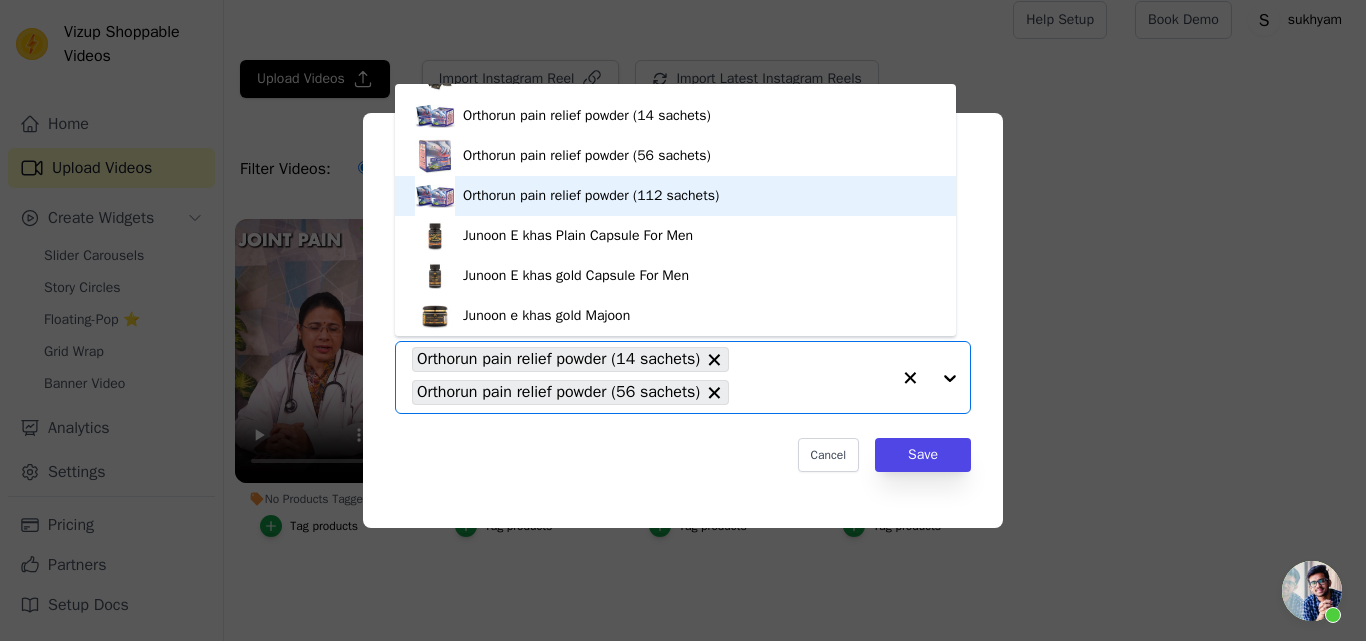 click on "Orthorun pain relief powder (112 sachets)" at bounding box center (591, 196) 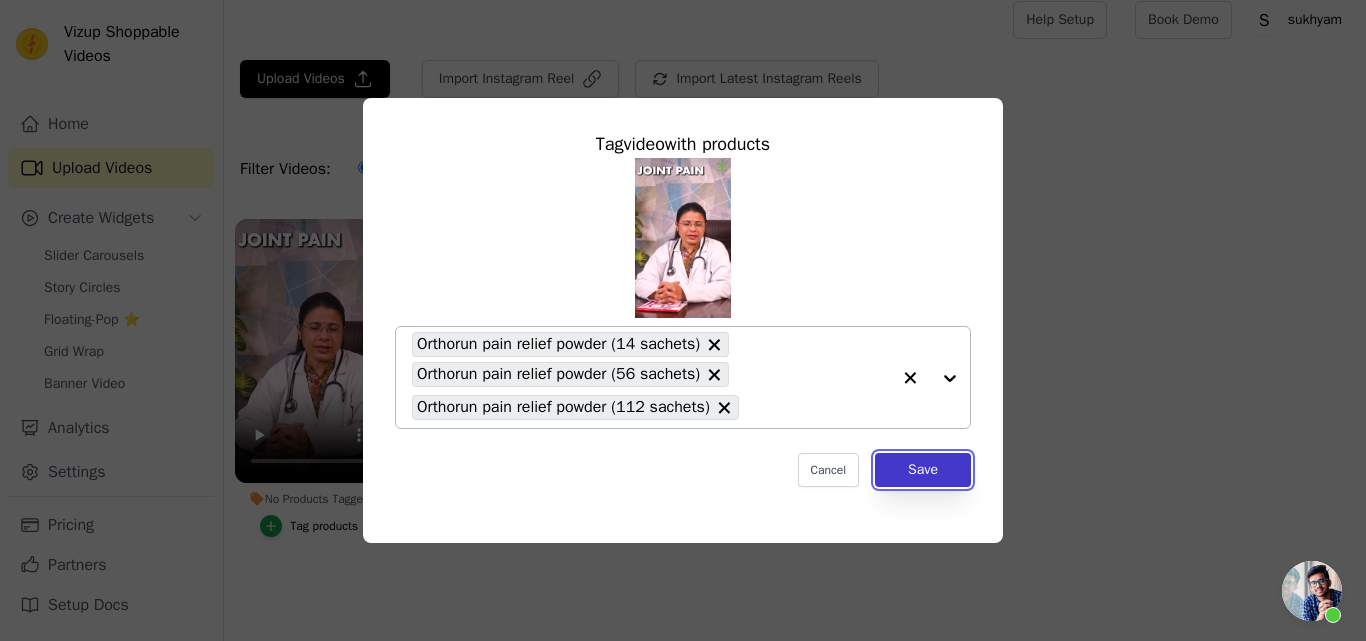 click on "Save" at bounding box center [923, 470] 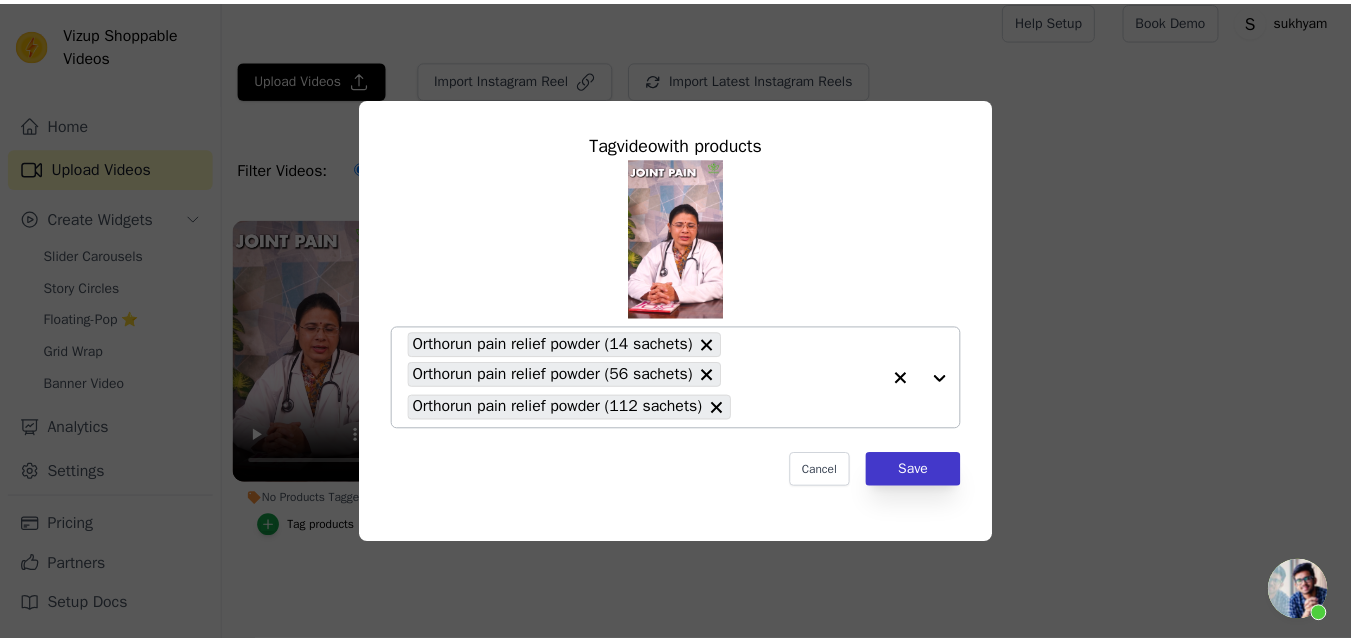 scroll, scrollTop: 12, scrollLeft: 0, axis: vertical 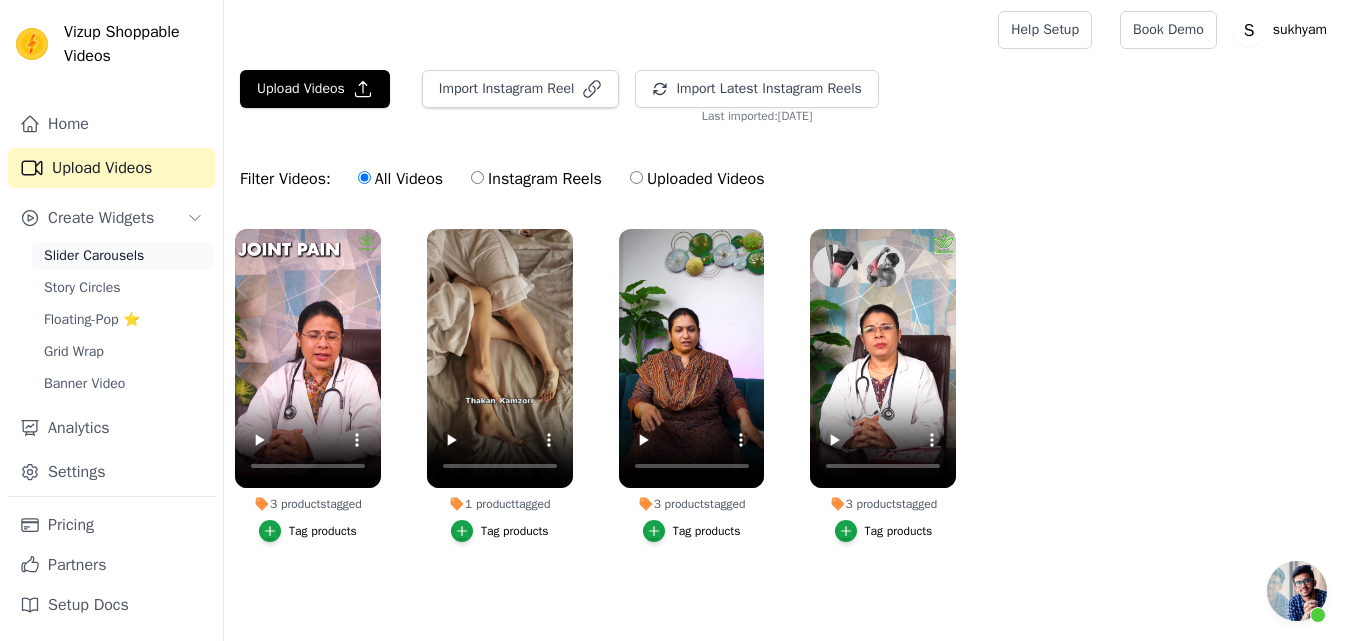 click on "Slider Carousels" at bounding box center [94, 256] 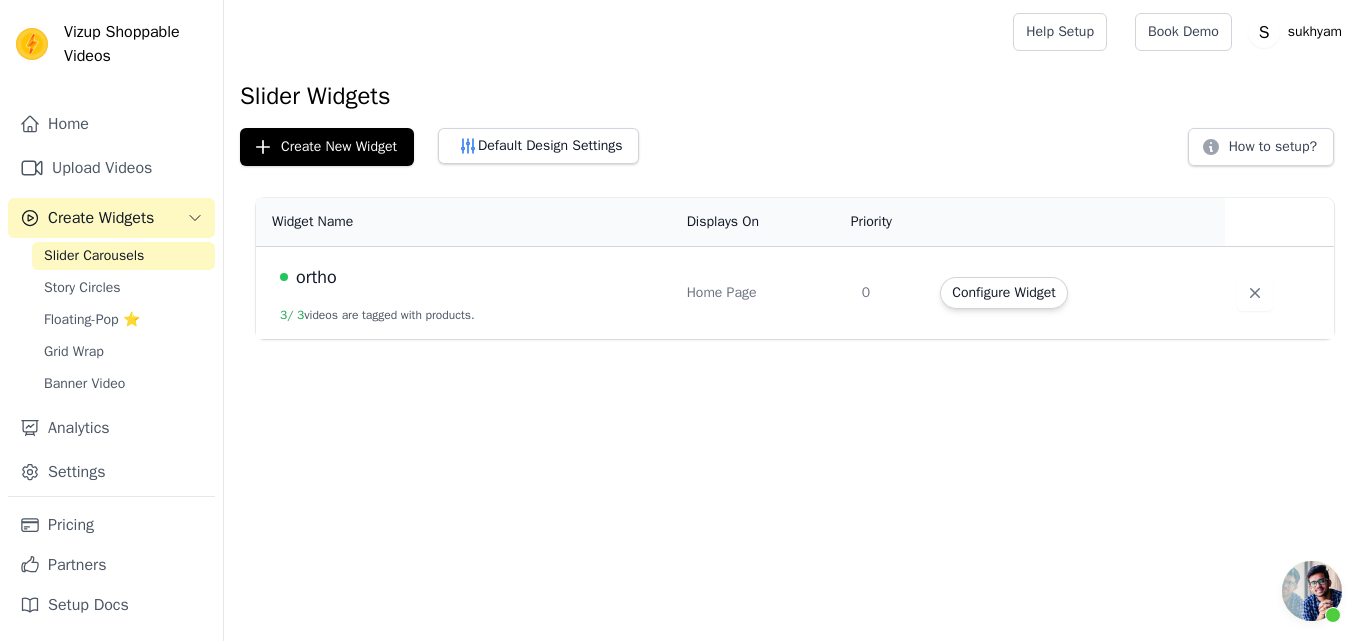 click on "ortho" at bounding box center (471, 277) 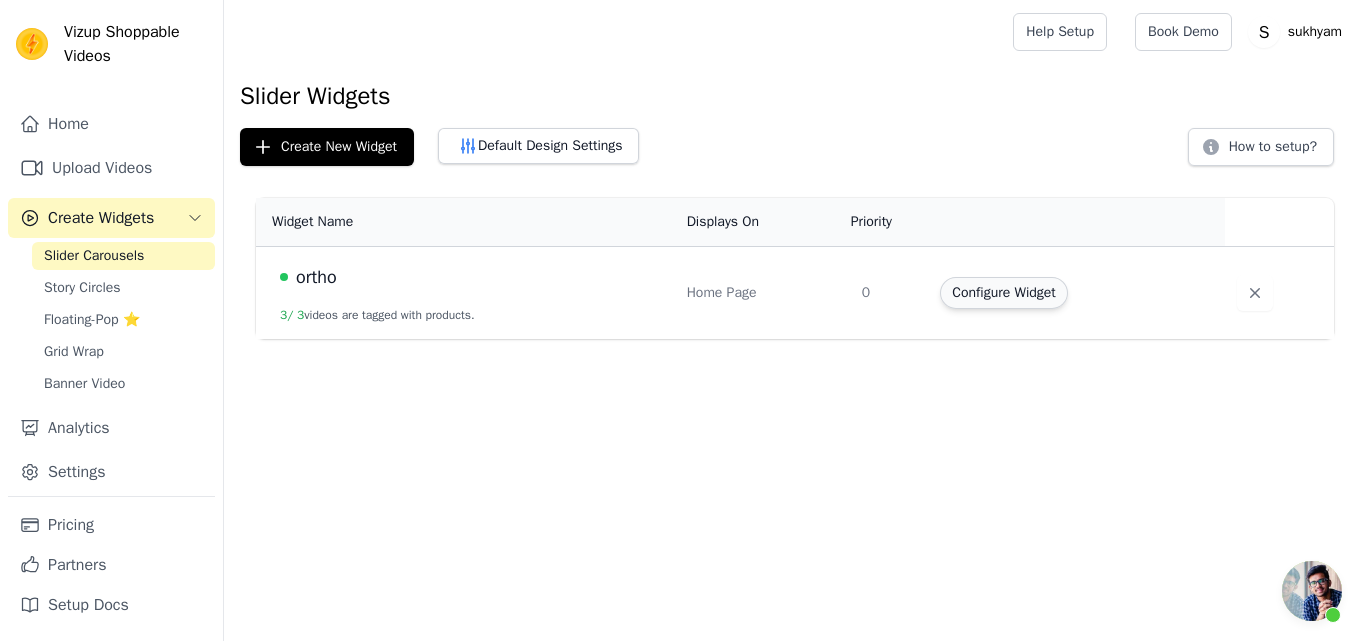 click on "Configure Widget" at bounding box center (1003, 293) 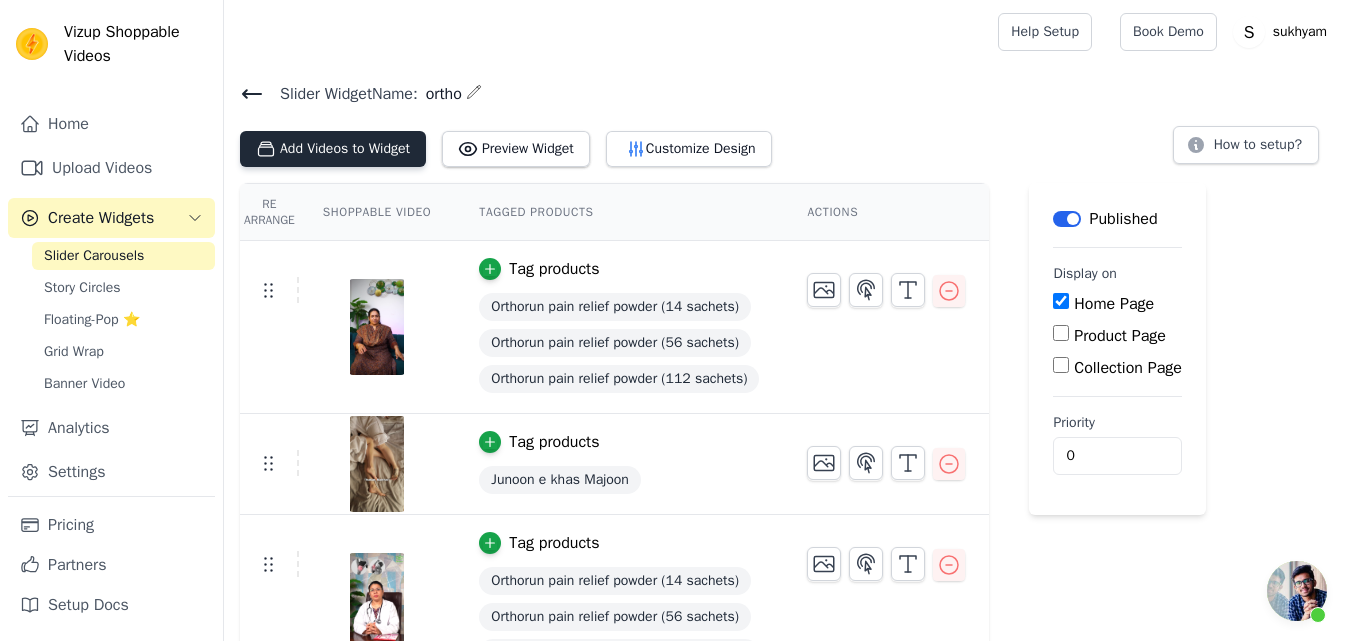 click on "Add Videos to Widget" at bounding box center (333, 149) 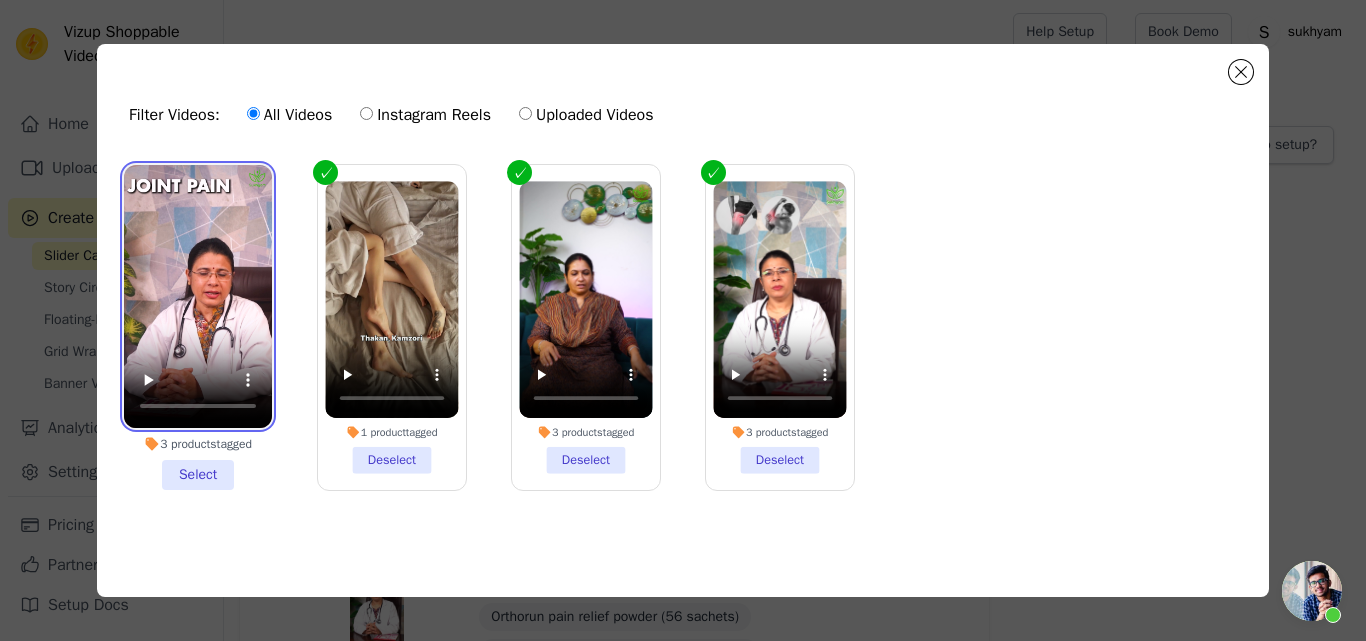 click at bounding box center (198, 296) 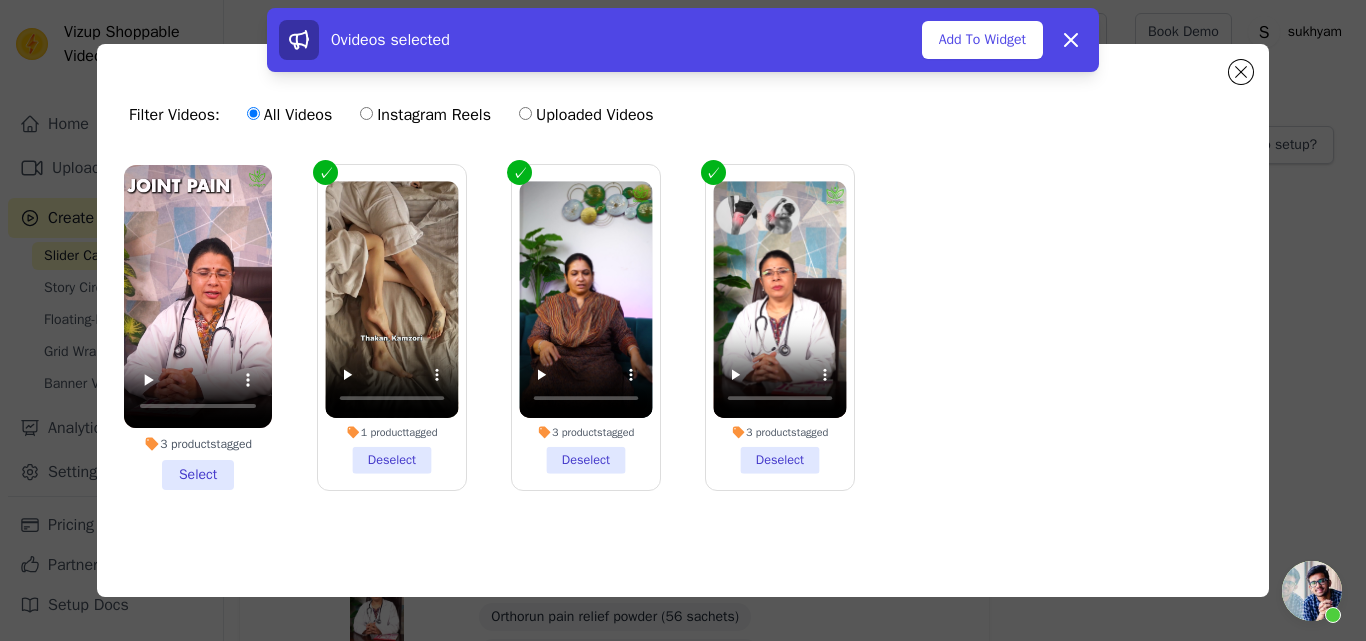 click on "3   products  tagged     Select" at bounding box center [198, 327] 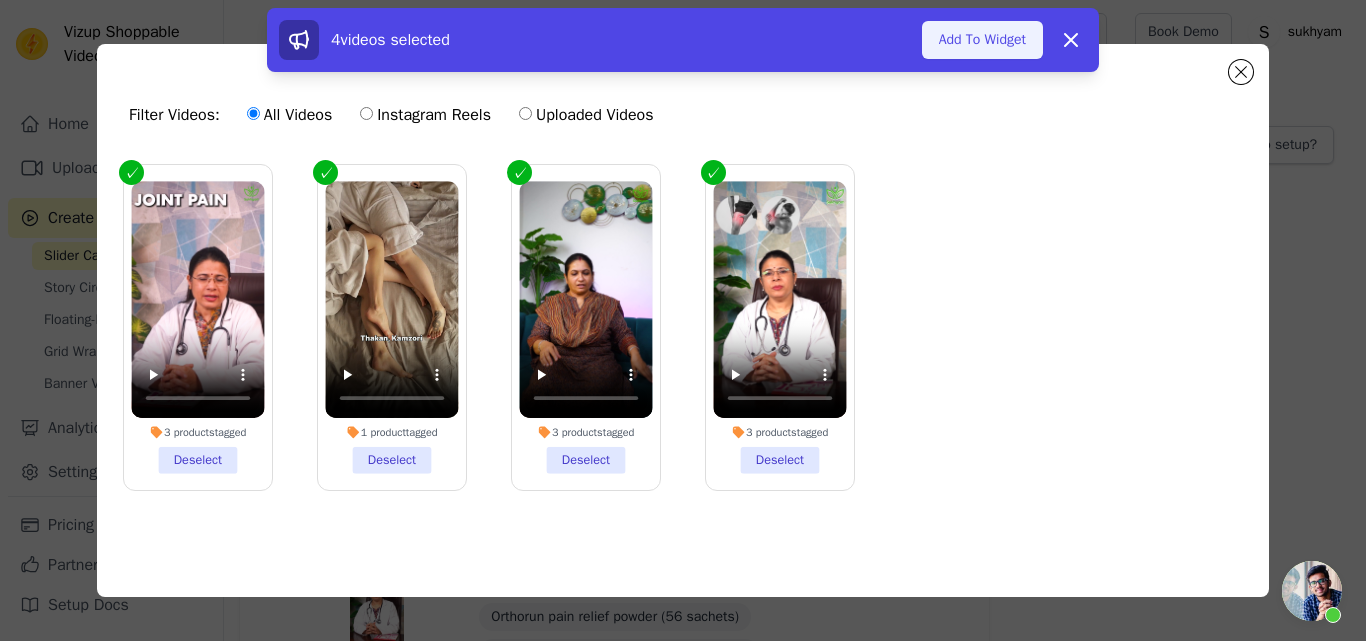click on "Add To Widget" at bounding box center [982, 40] 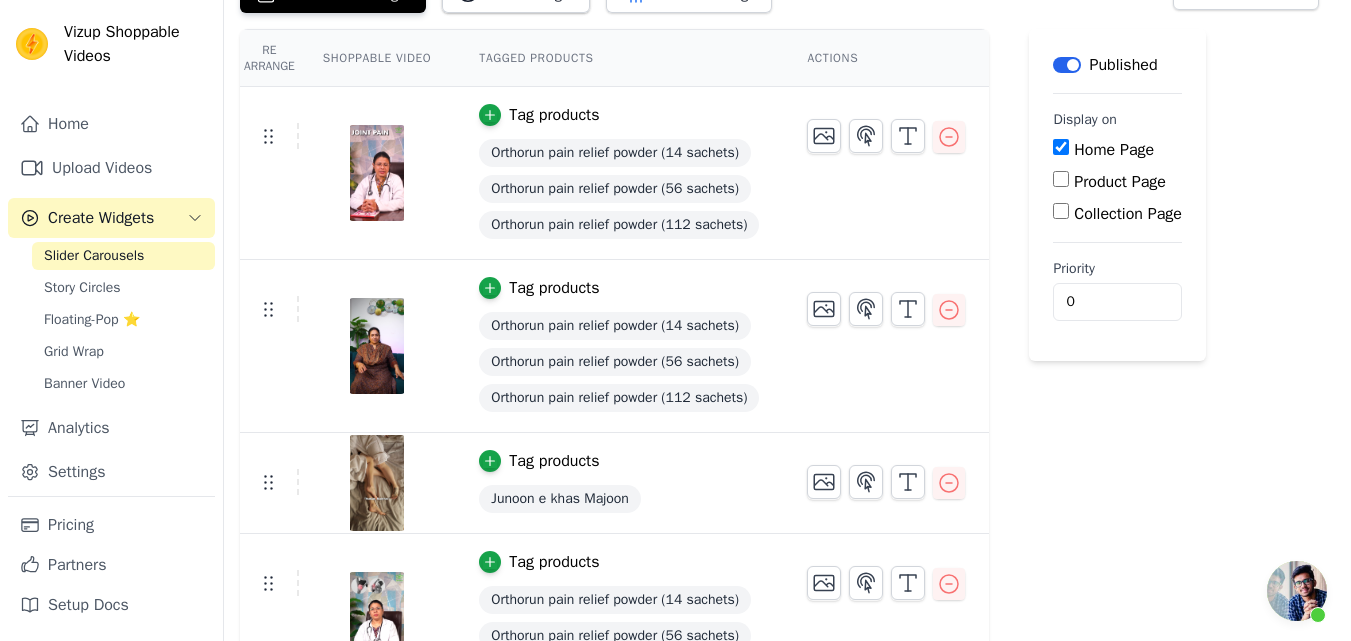 scroll, scrollTop: 119, scrollLeft: 0, axis: vertical 